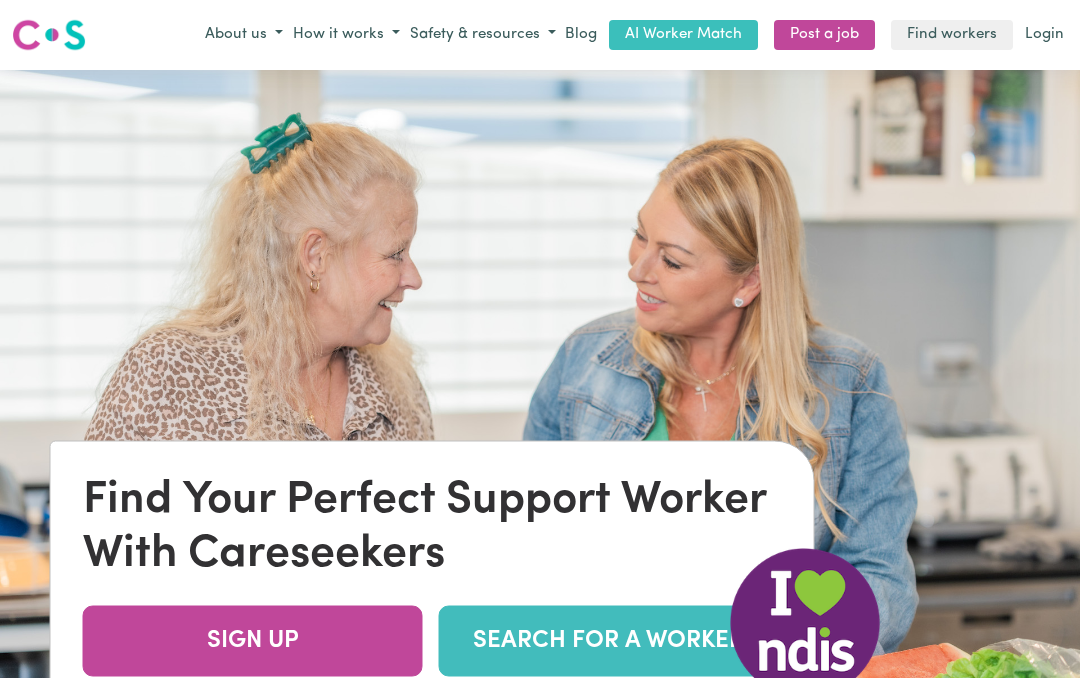 scroll, scrollTop: 0, scrollLeft: 0, axis: both 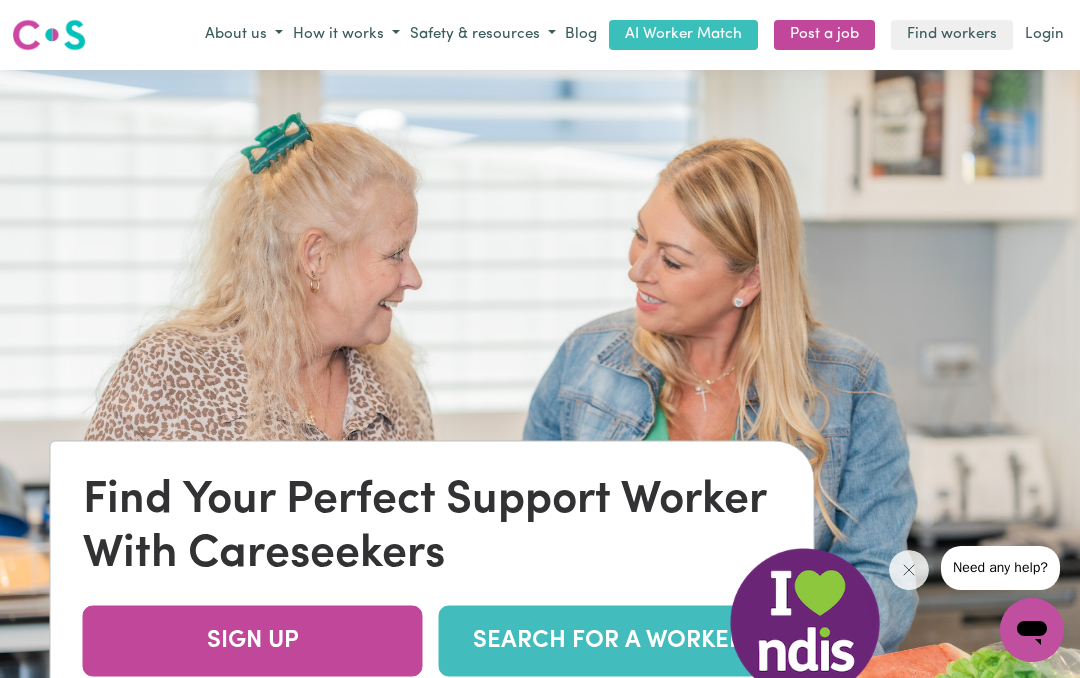click on "How it works" at bounding box center [346, 35] 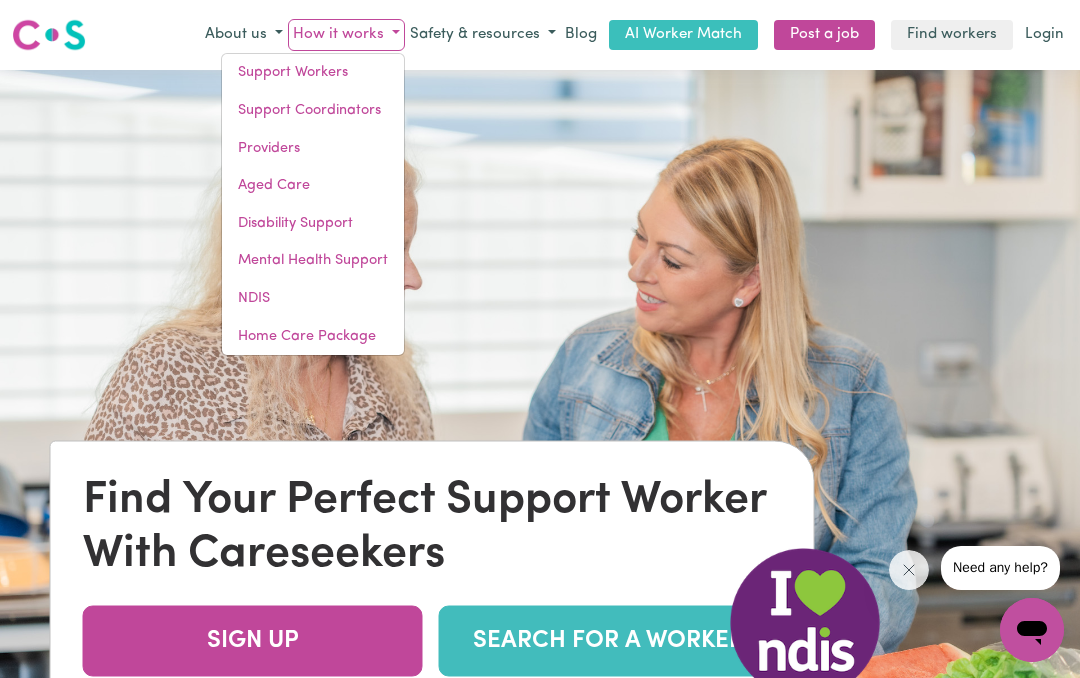 click on "Support Workers" at bounding box center [313, 73] 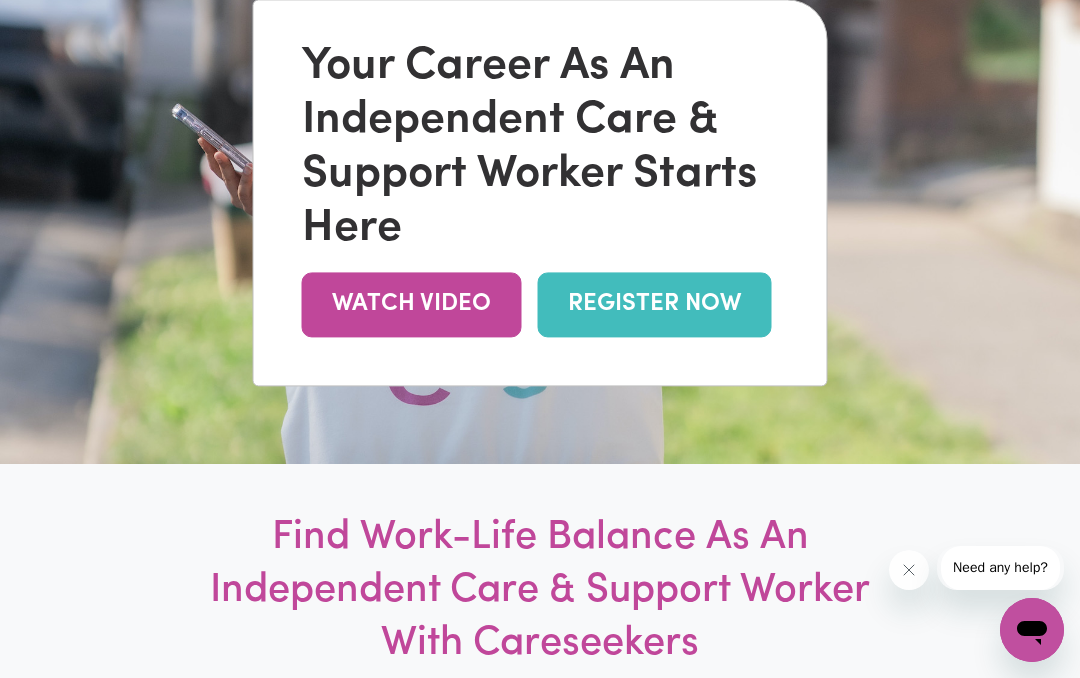 scroll, scrollTop: 282, scrollLeft: 0, axis: vertical 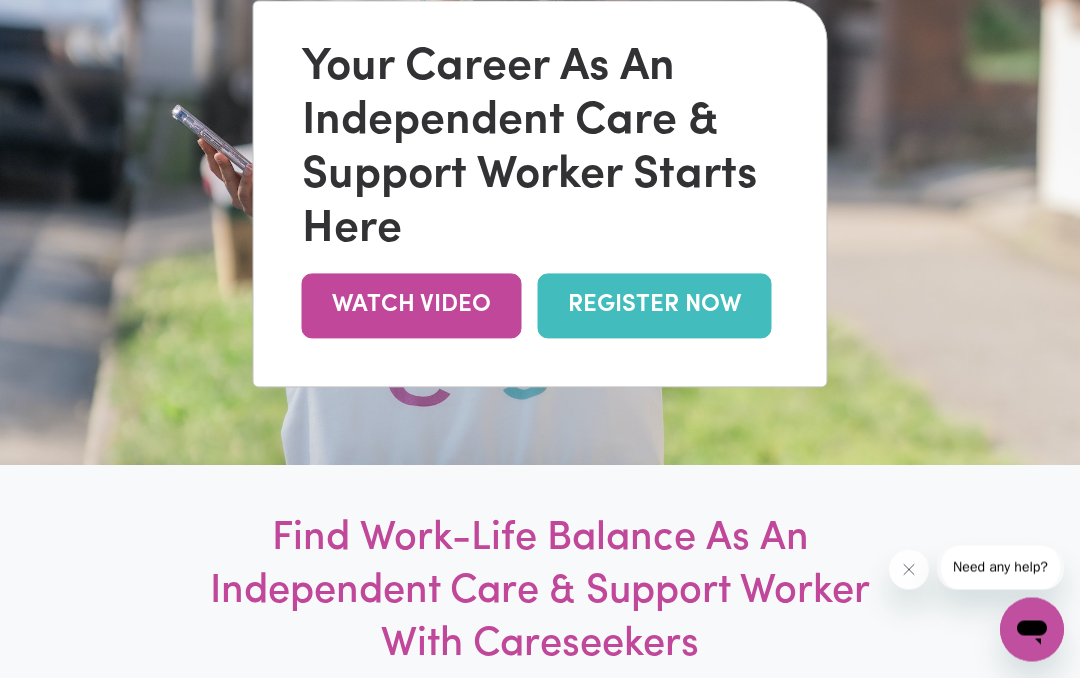 click on "REGISTER NOW" at bounding box center (655, 306) 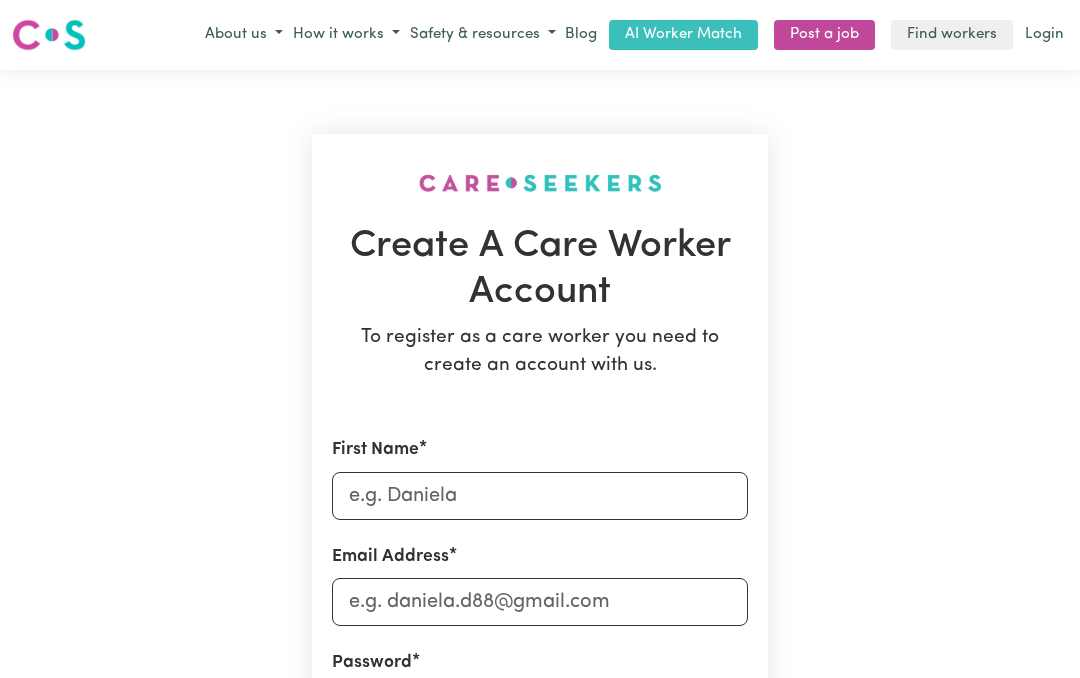 scroll, scrollTop: 0, scrollLeft: 0, axis: both 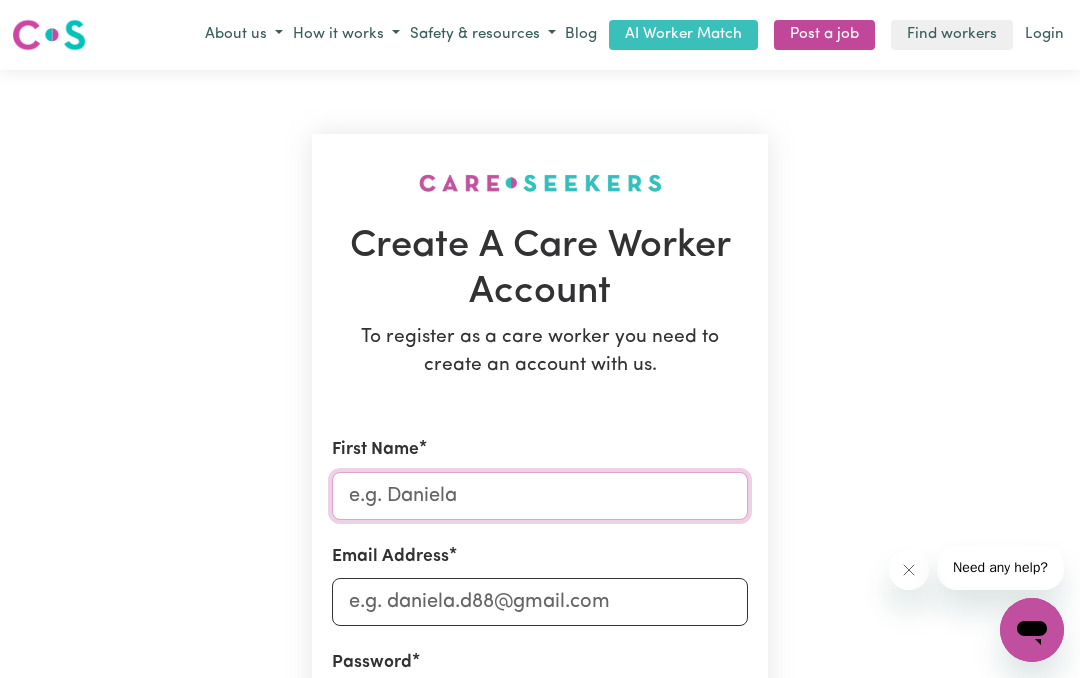 click on "First Name" at bounding box center (540, 496) 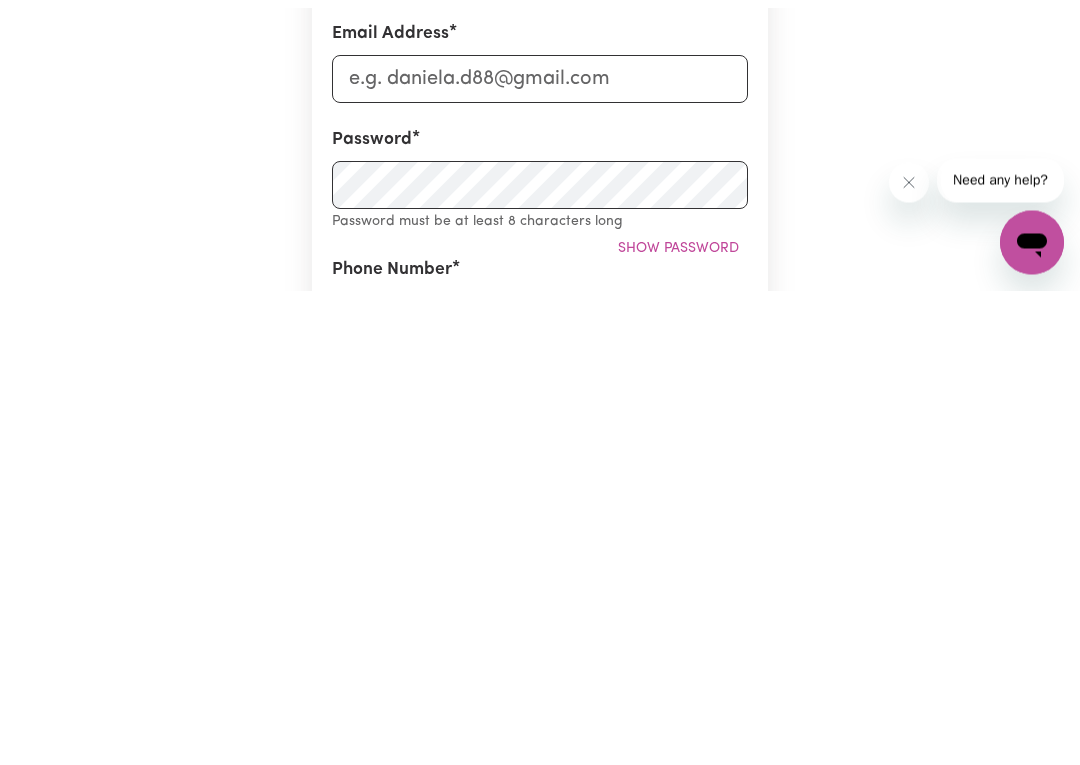 scroll, scrollTop: 64, scrollLeft: 0, axis: vertical 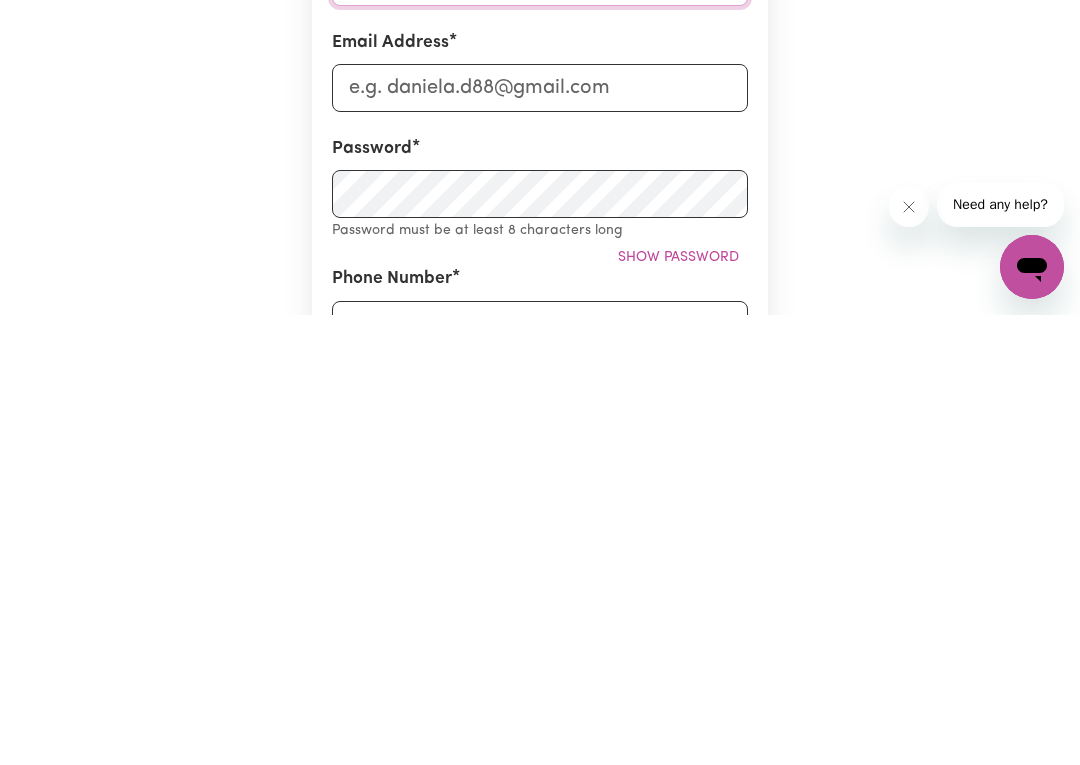 type on "Nardia" 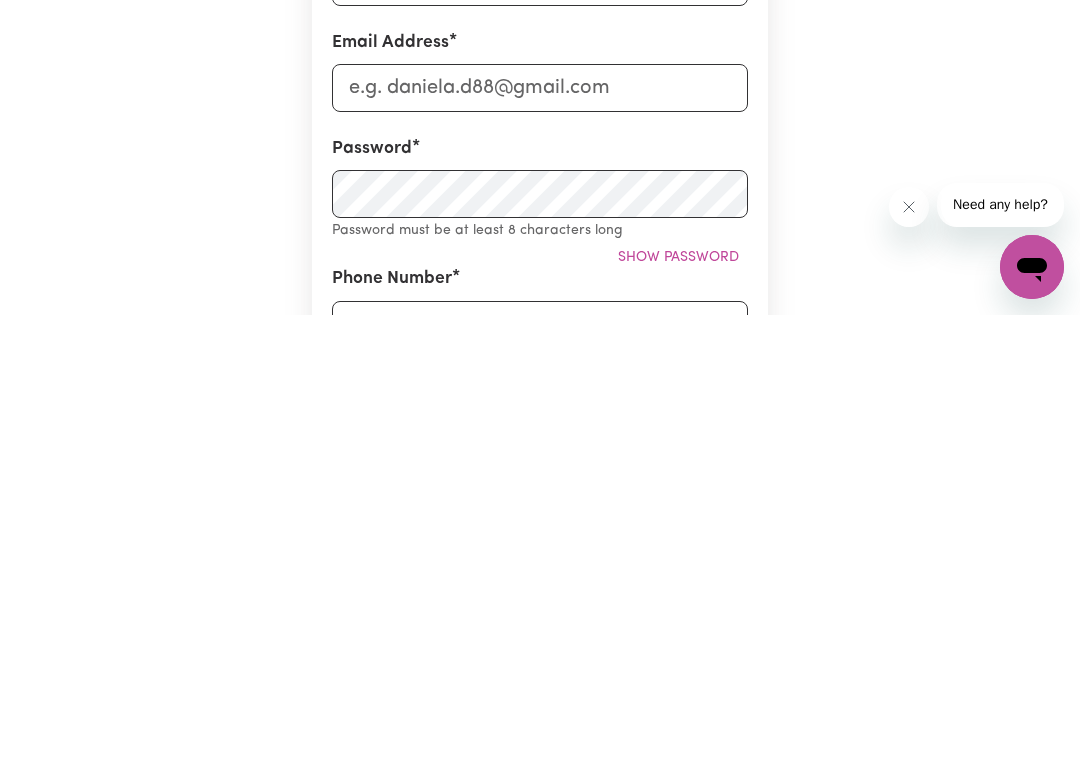 click on "Show password" at bounding box center [678, 707] 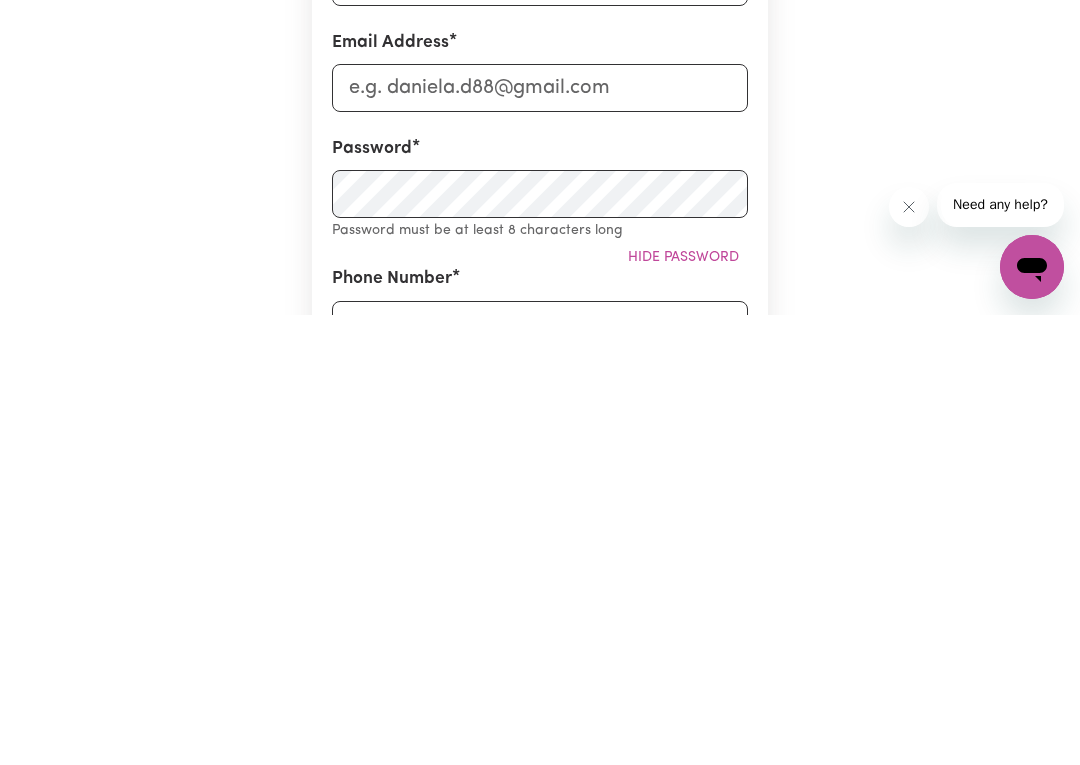 scroll, scrollTop: 514, scrollLeft: 0, axis: vertical 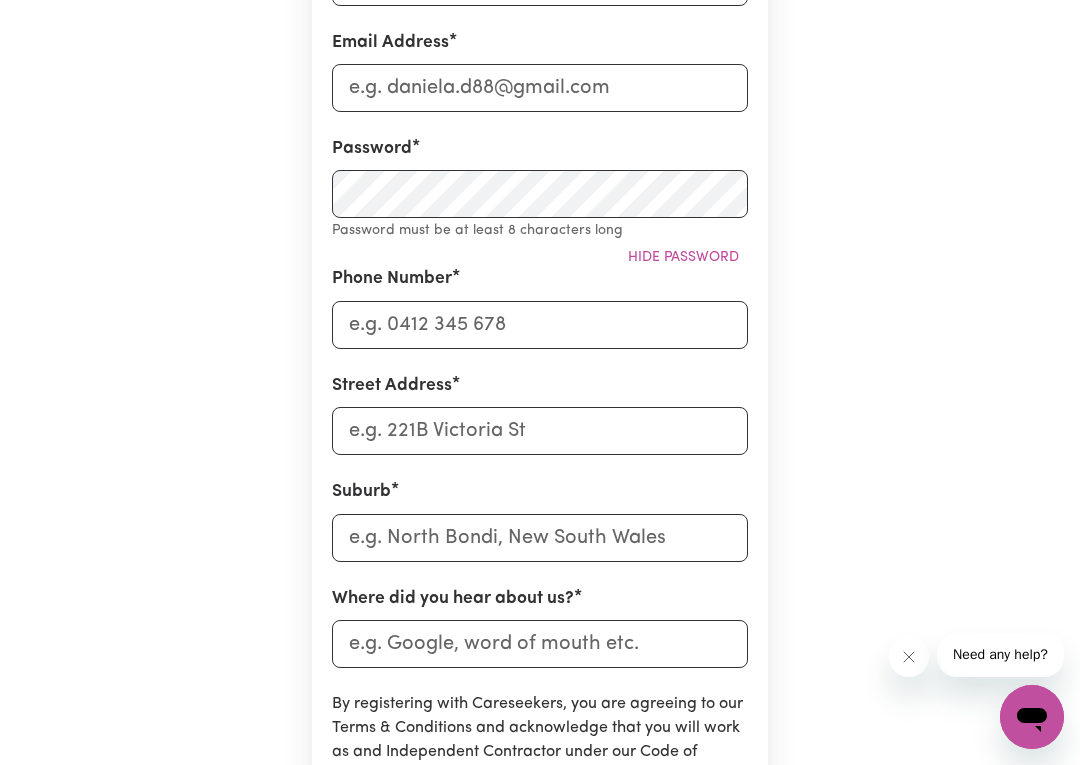 click on "Hide password" at bounding box center [683, 257] 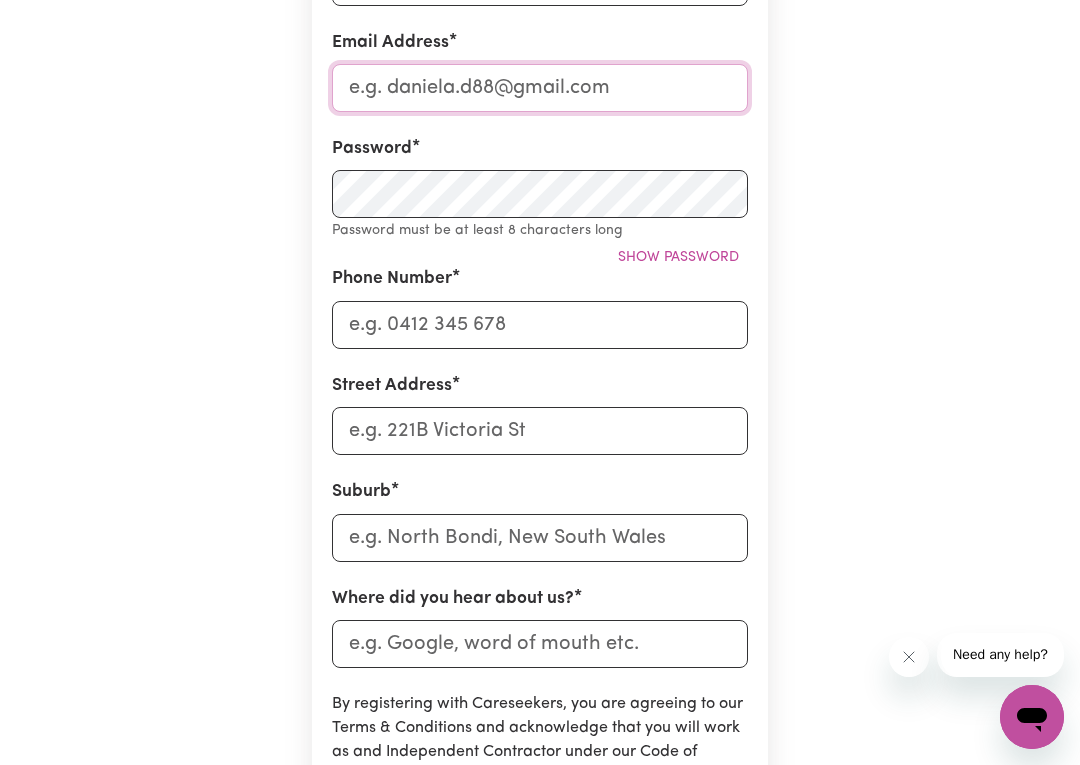 click on "Email Address" at bounding box center [540, 88] 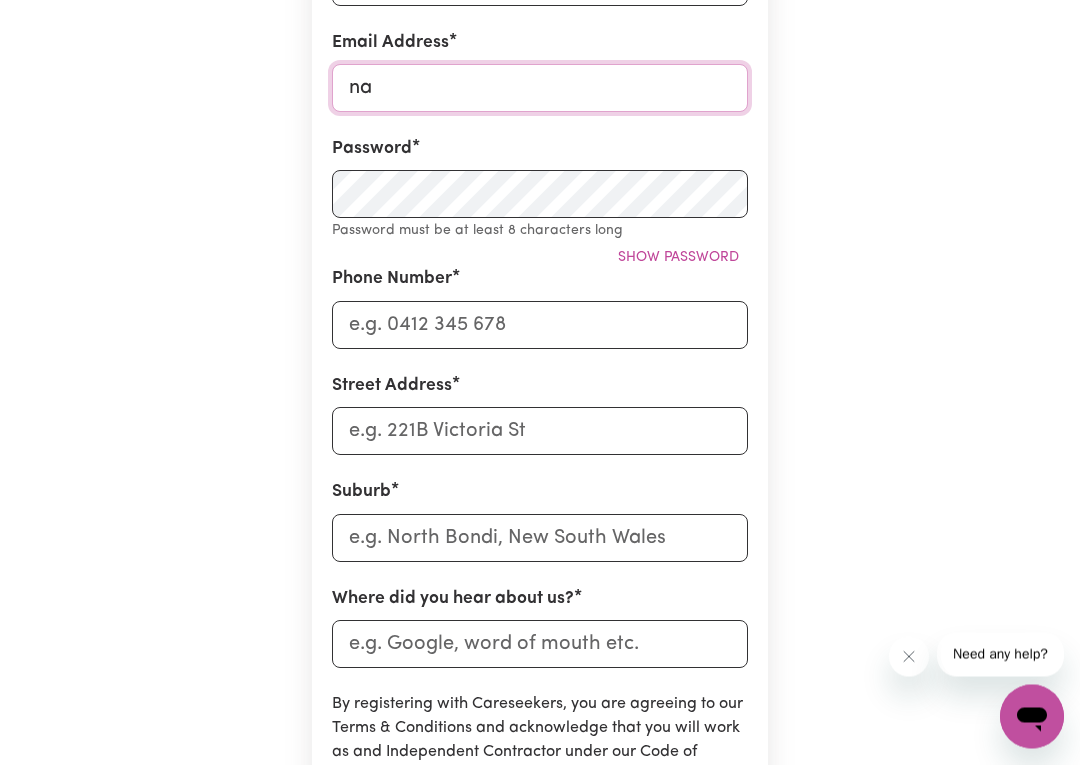 type on "nardia.collins@icloud.com" 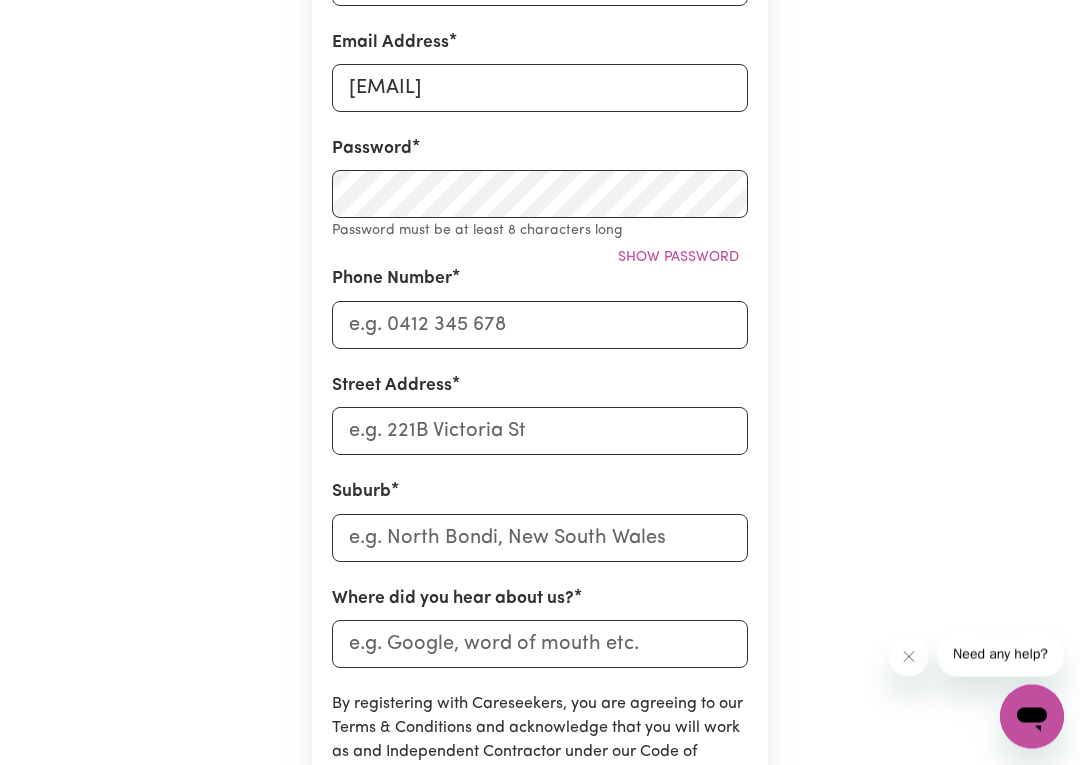 scroll, scrollTop: 514, scrollLeft: 0, axis: vertical 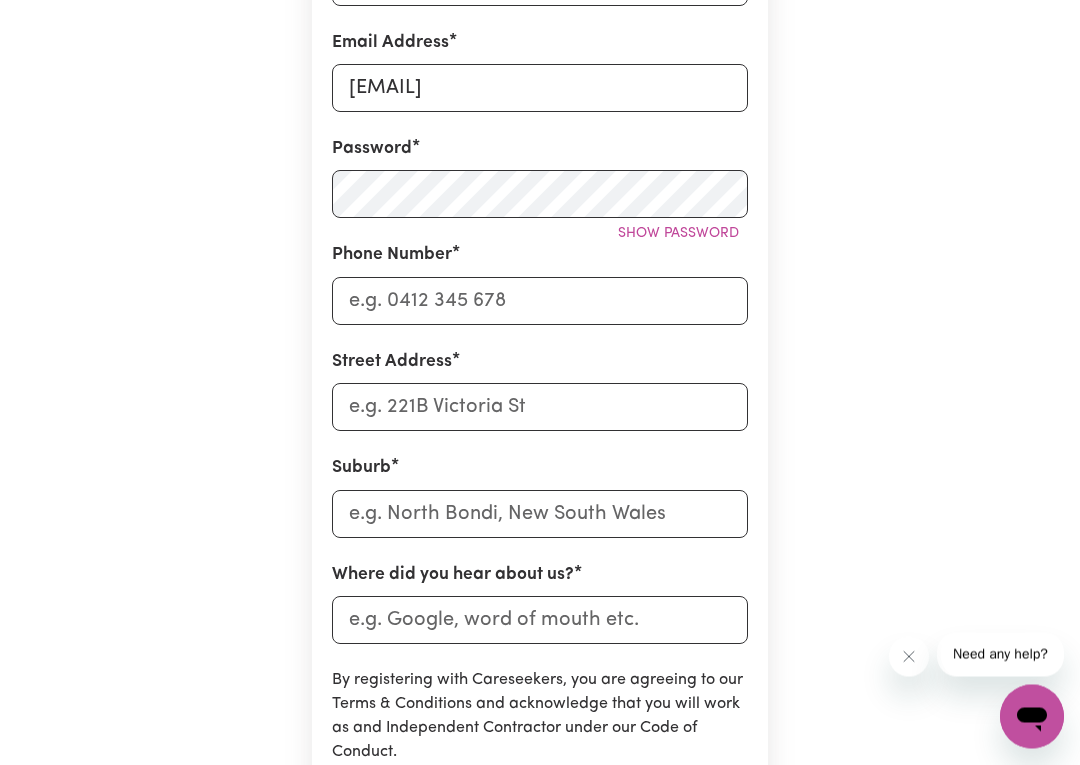 click on "Show password" at bounding box center (678, 234) 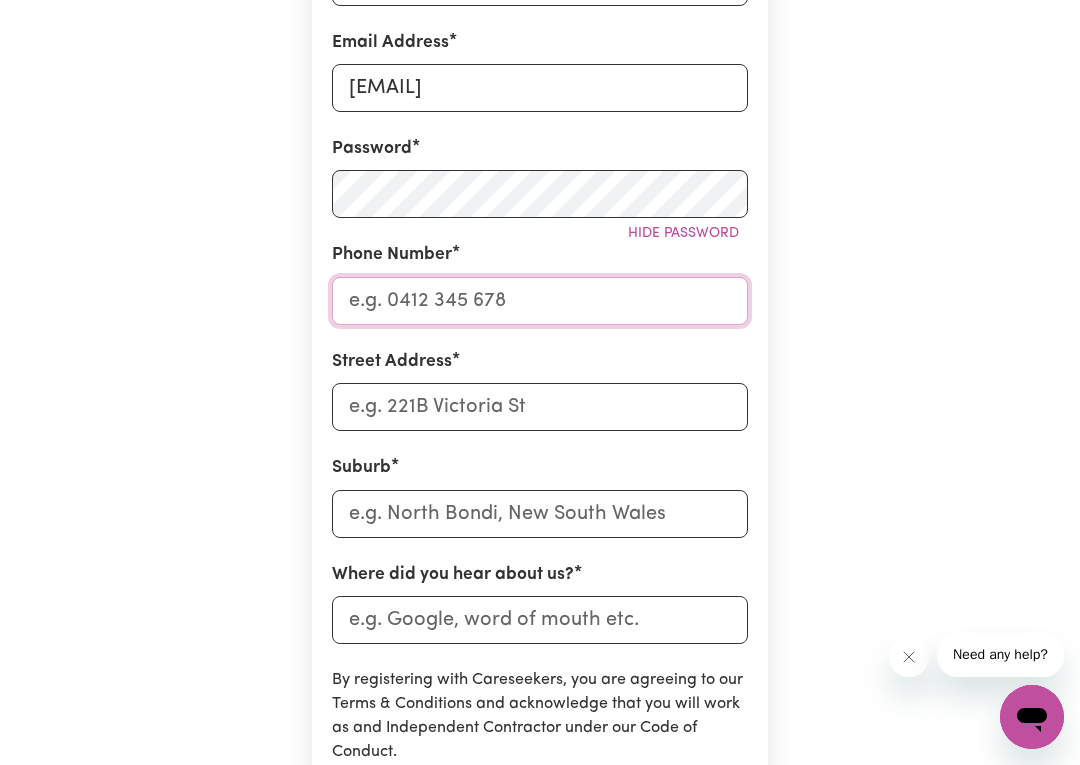 click on "Phone Number" at bounding box center (540, 301) 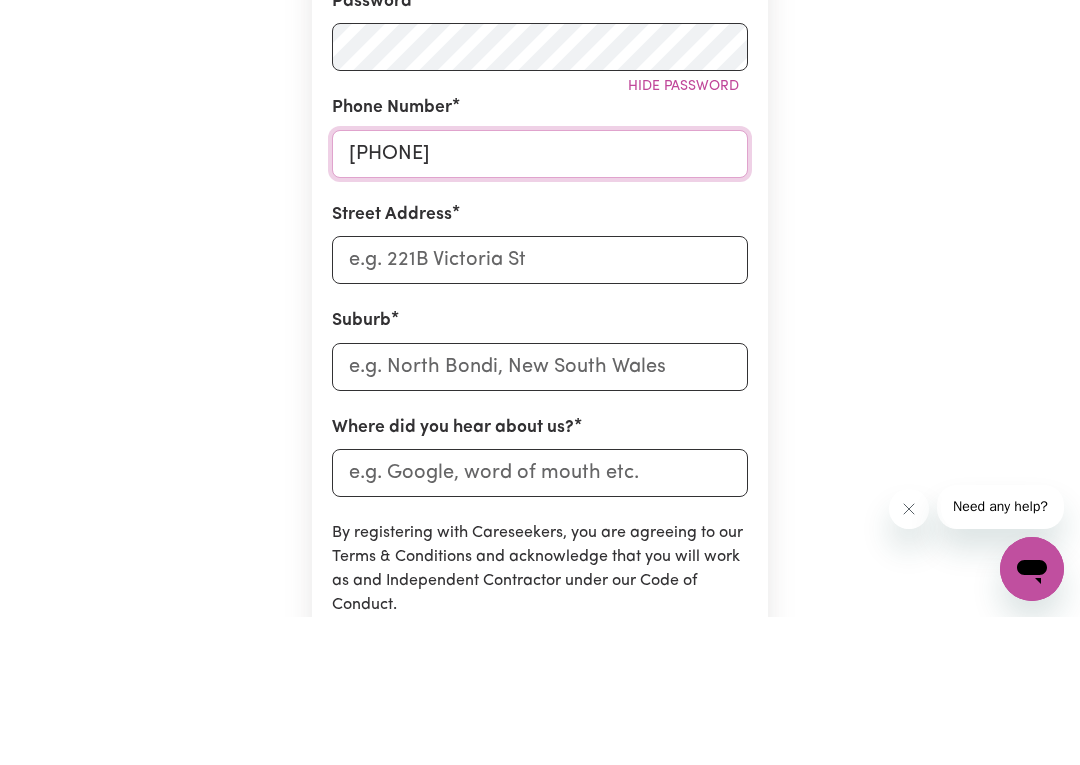type on "0467683992" 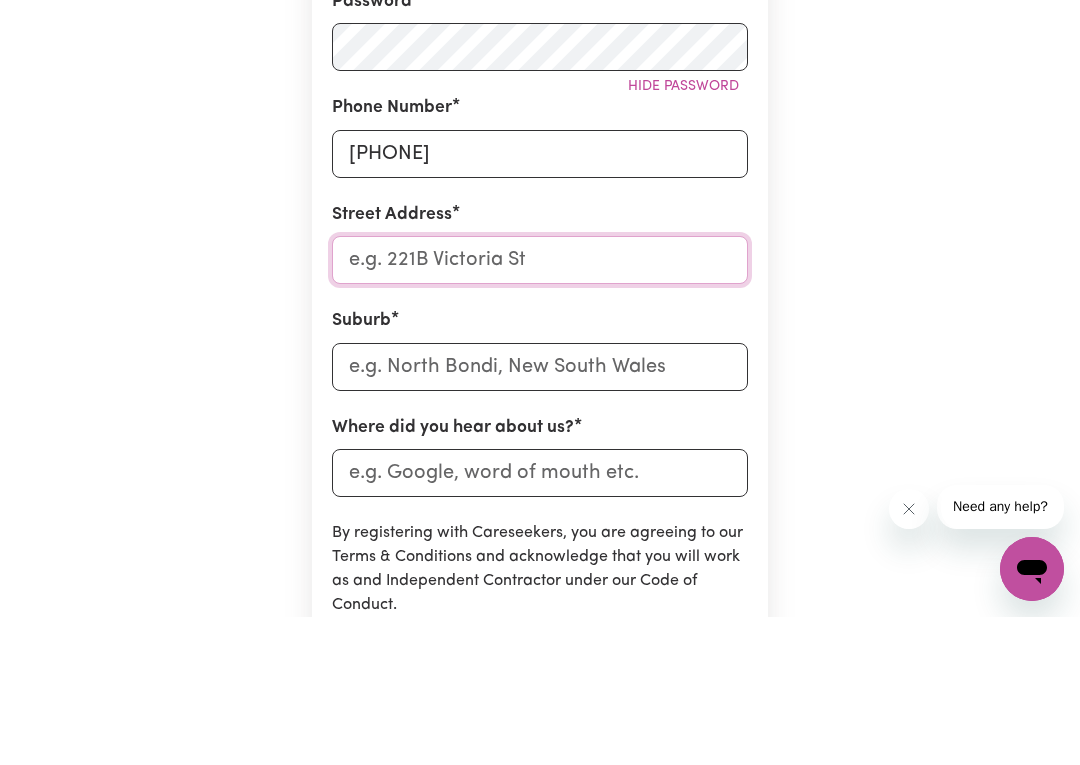 click on "Street Address" at bounding box center [540, 408] 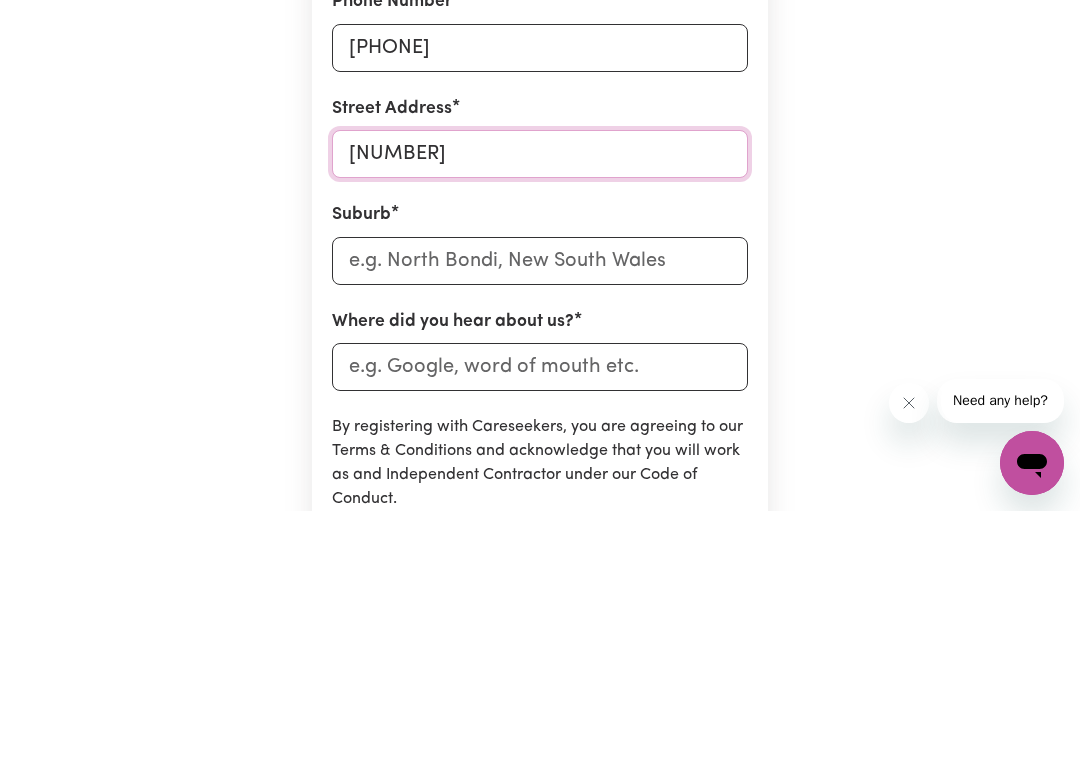 type on "217 GAN GAN Road" 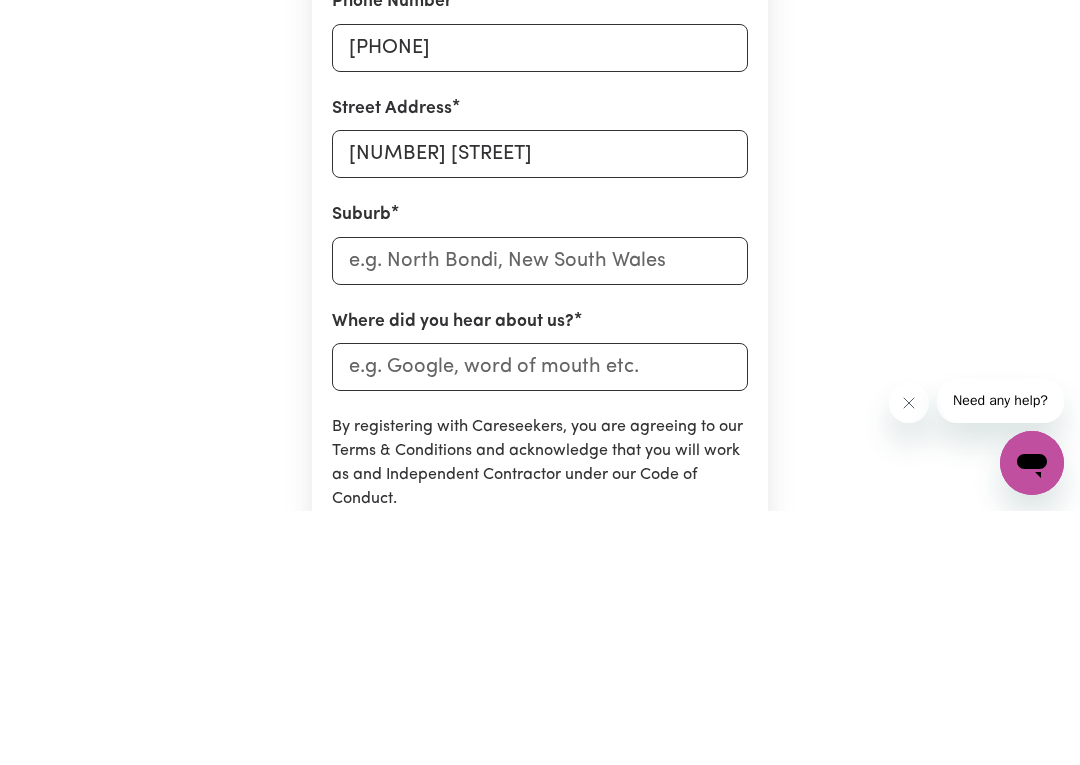 scroll, scrollTop: 768, scrollLeft: 0, axis: vertical 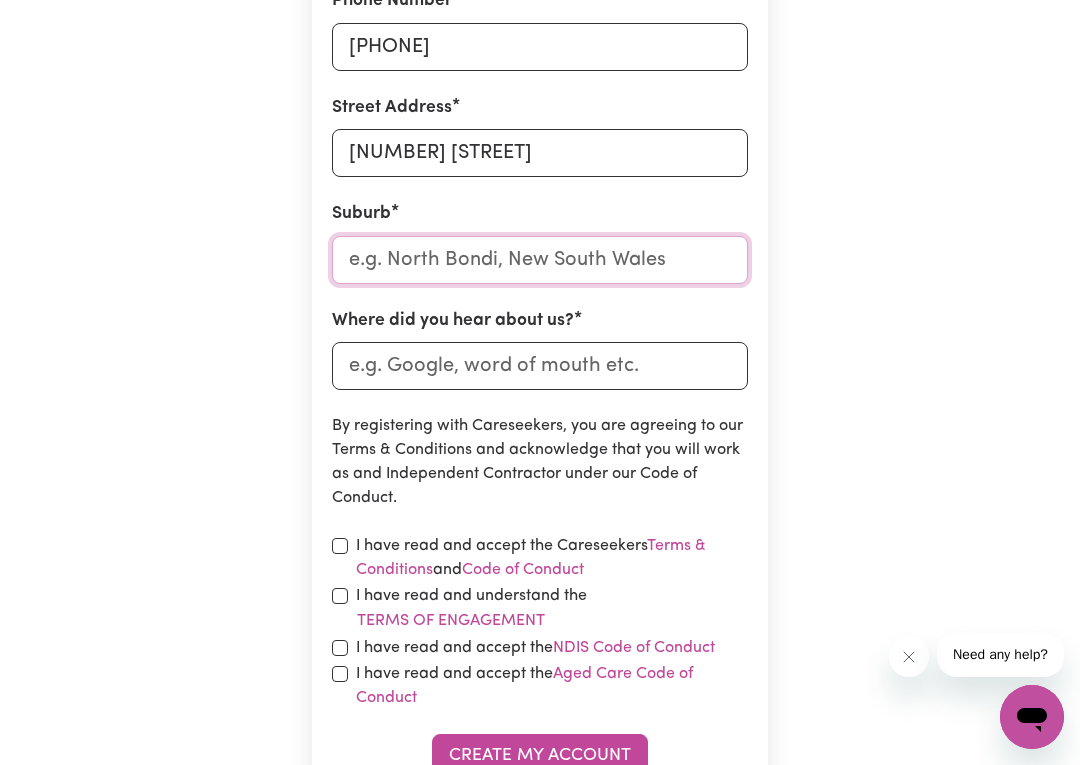 click at bounding box center [540, 260] 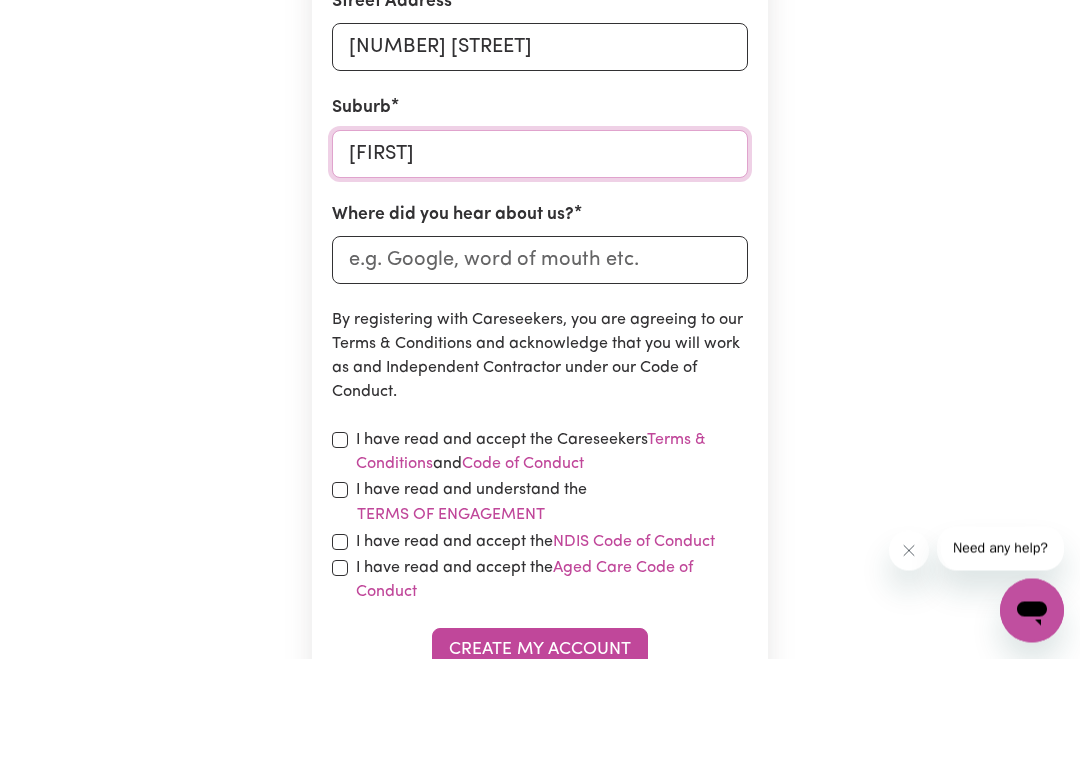 type on "Ann" 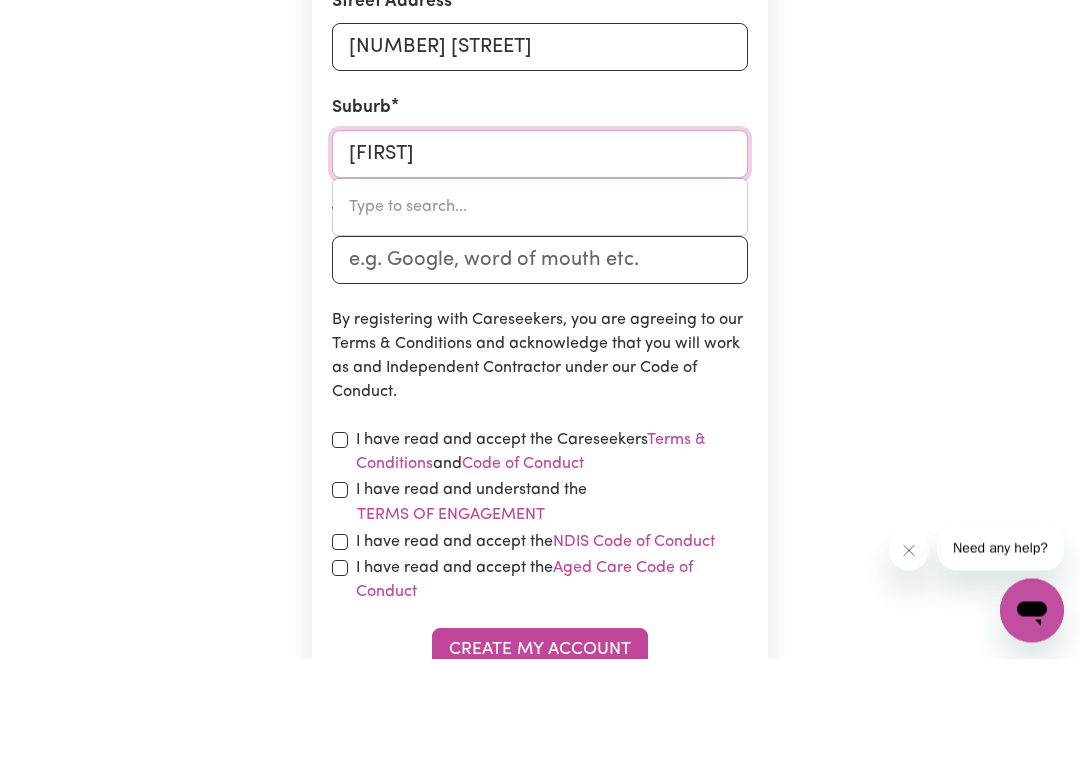 type on "AnnA BAY, New South Wales, 2316" 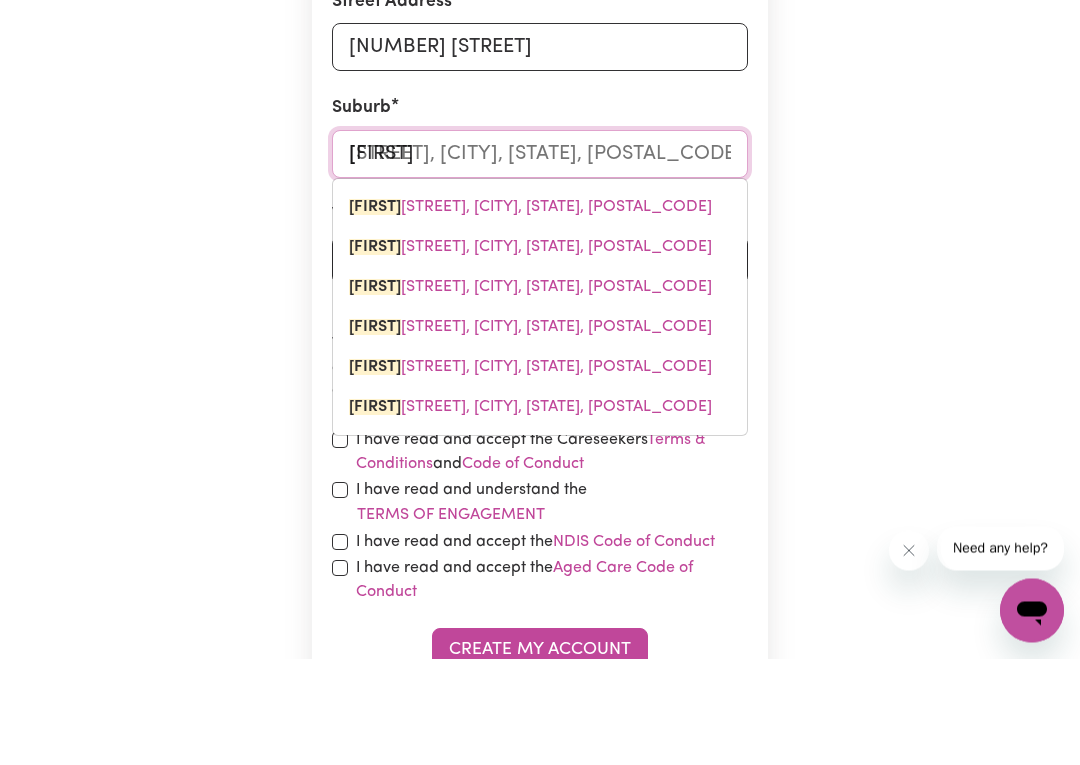 click on "ANN A BAY, New South Wales, 2316" at bounding box center [530, 314] 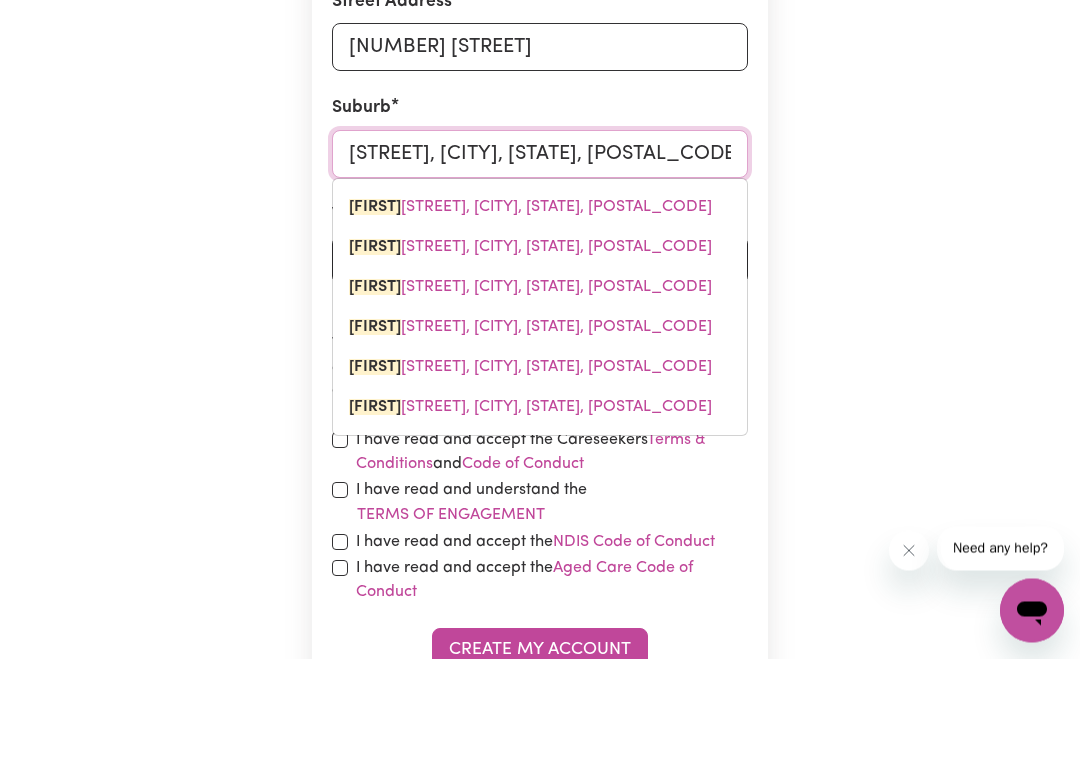 scroll, scrollTop: 874, scrollLeft: 0, axis: vertical 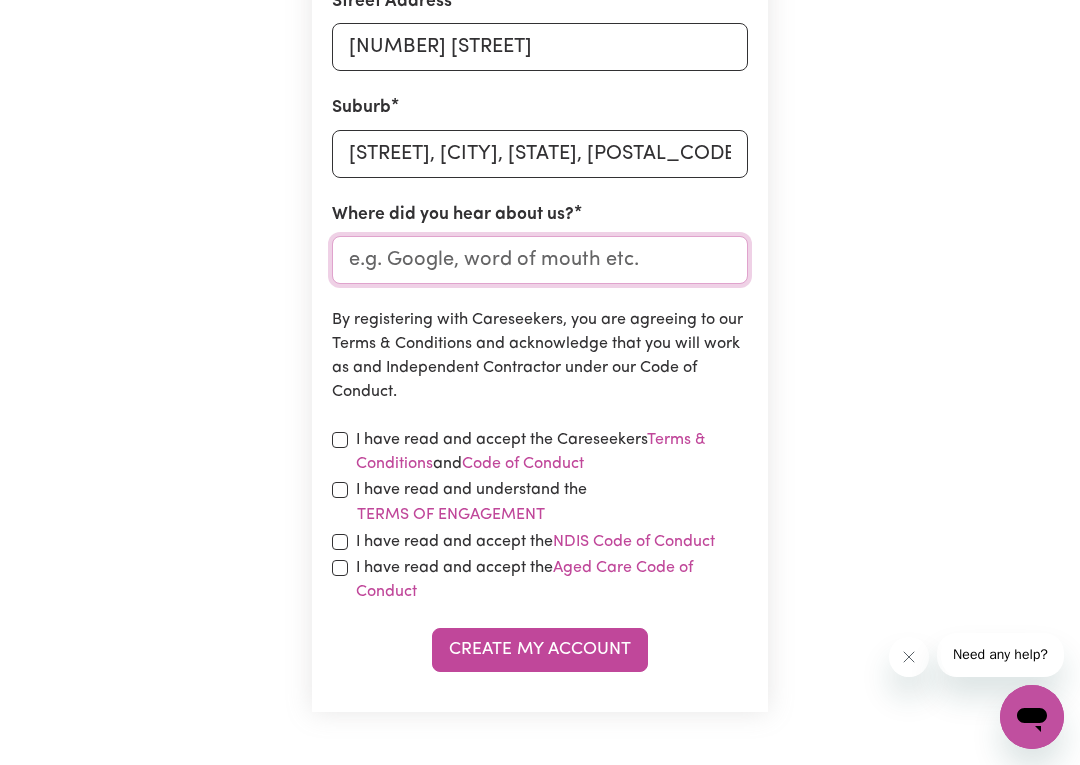 click on "Where did you hear about us?" at bounding box center [540, 260] 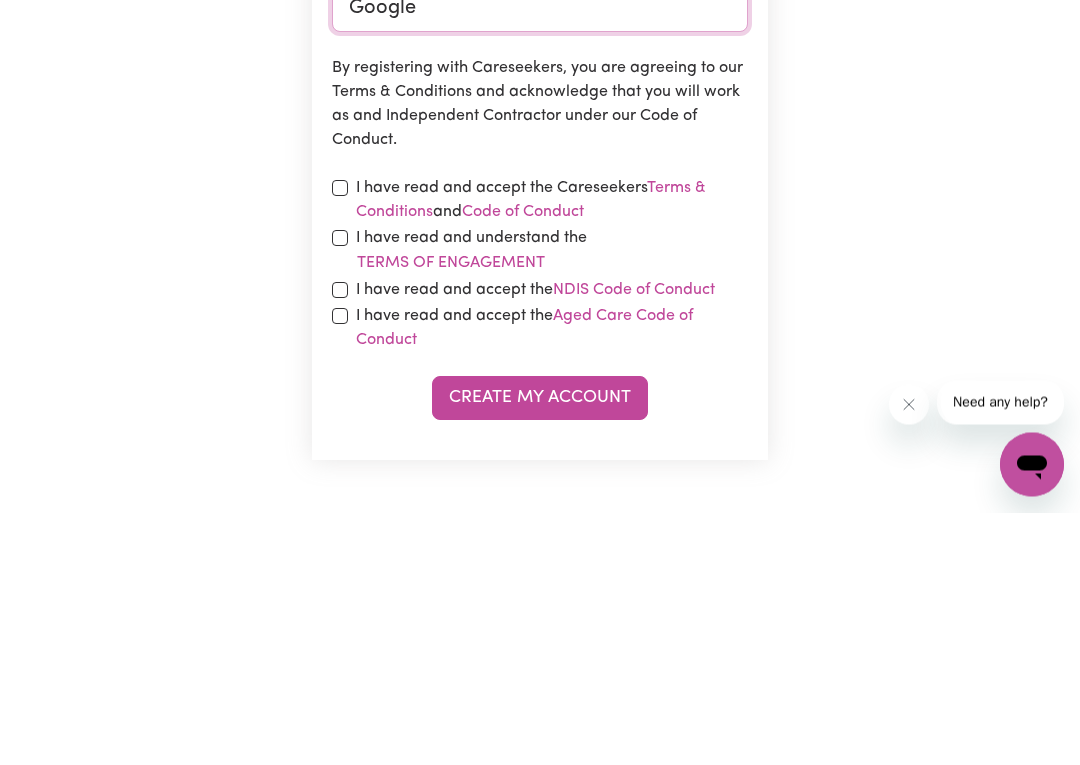 type on "Google" 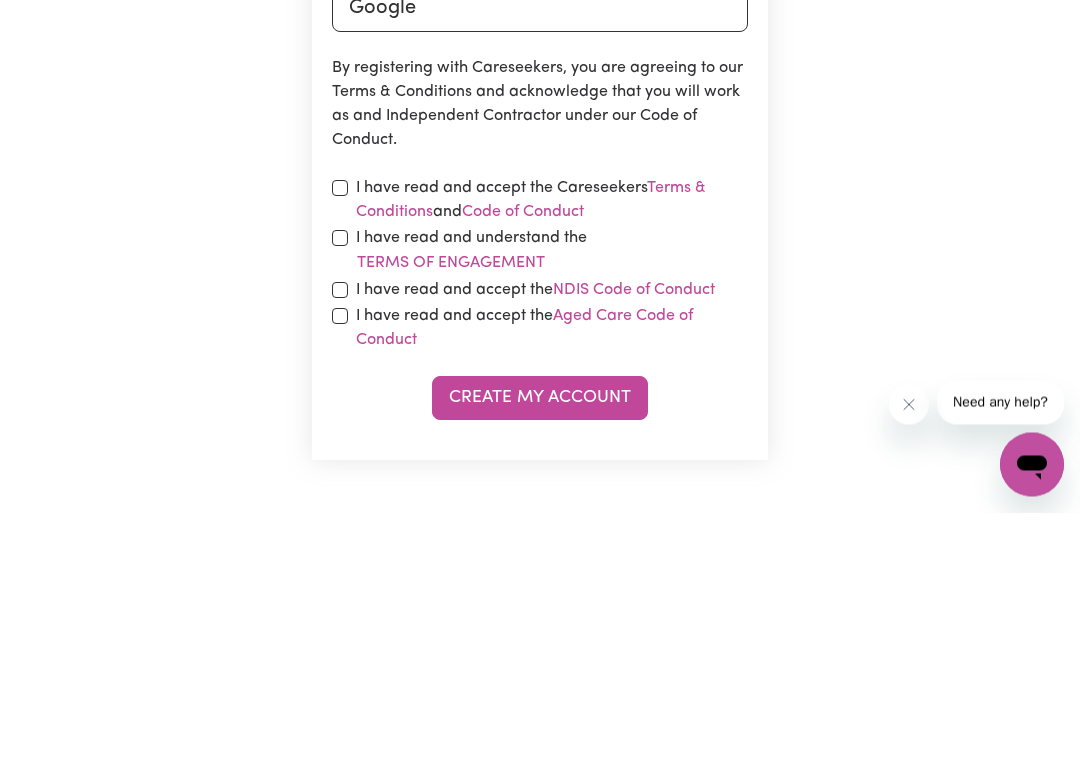 click on "Terms & Conditions" at bounding box center [531, 453] 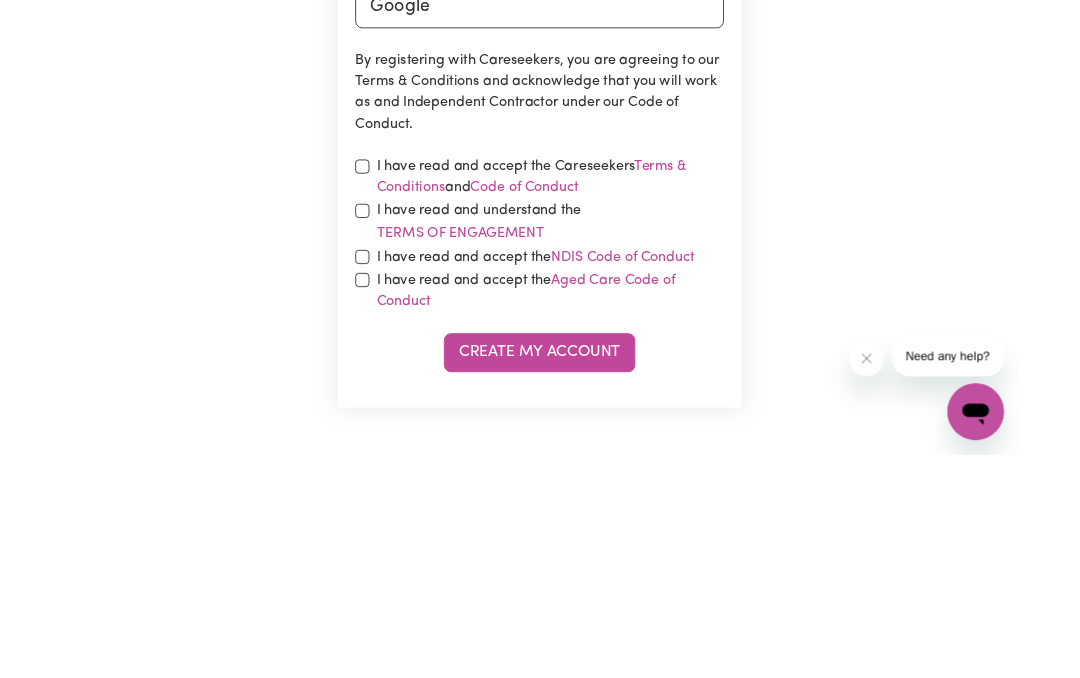 scroll, scrollTop: 1213, scrollLeft: 0, axis: vertical 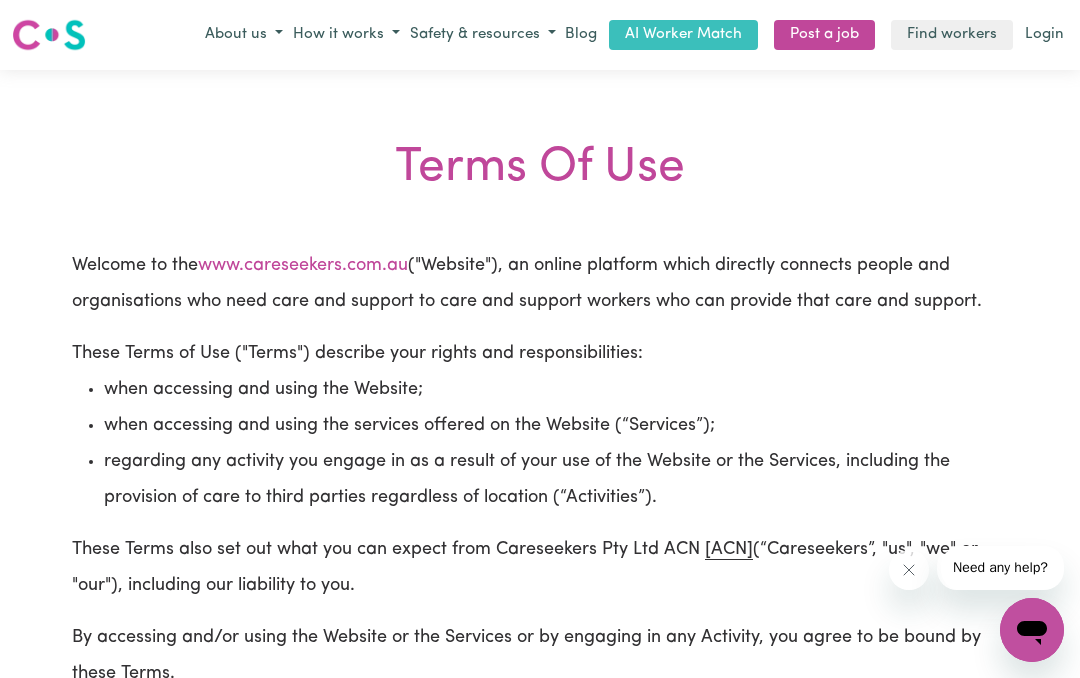 click on "Menu About us How it works Safety & resources Blog AI Worker Match Post a job Find workers Login" at bounding box center [540, 35] 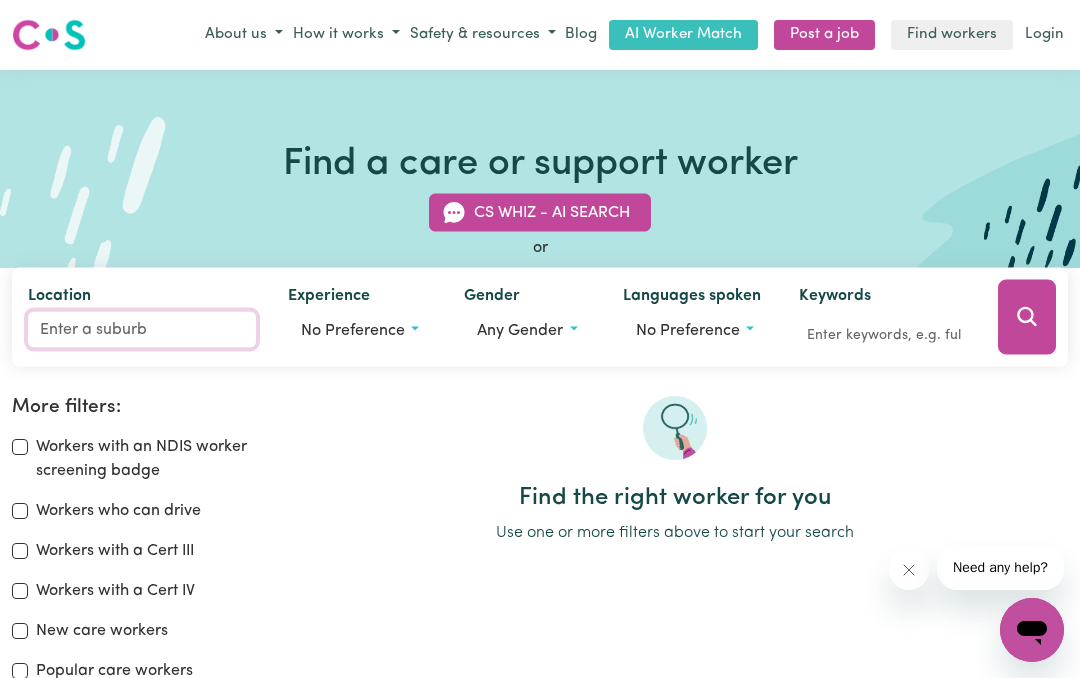 click on "Location" at bounding box center [142, 329] 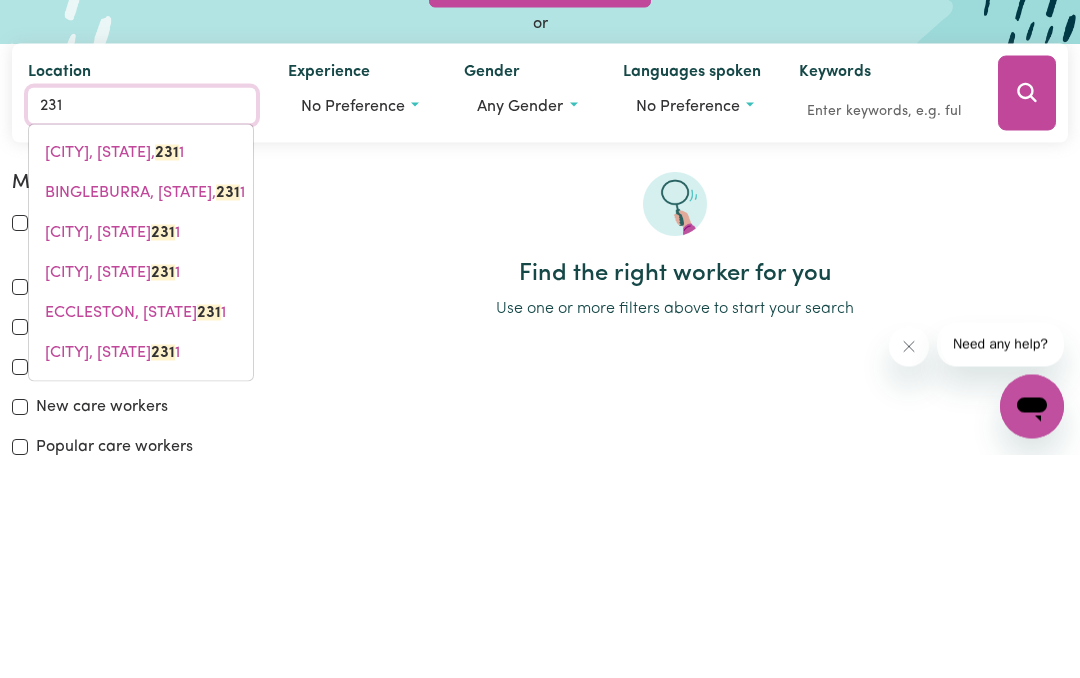 type on "2316" 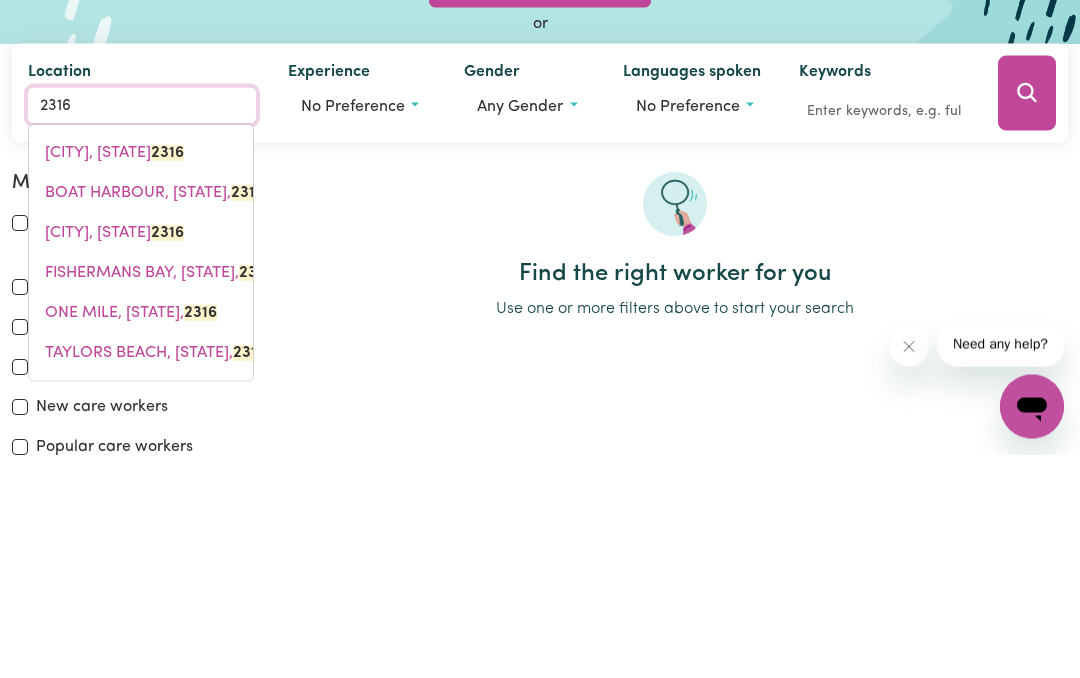 click on "[CITY], [STATE], [POSTAL_CODE]" at bounding box center (114, 376) 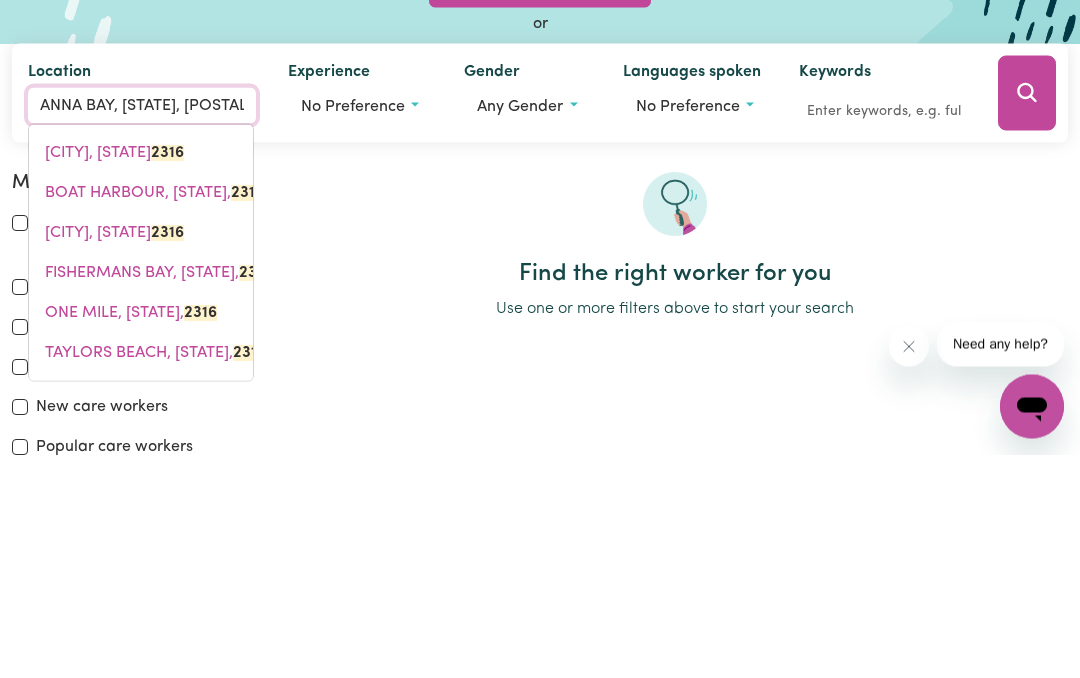 scroll, scrollTop: 224, scrollLeft: 0, axis: vertical 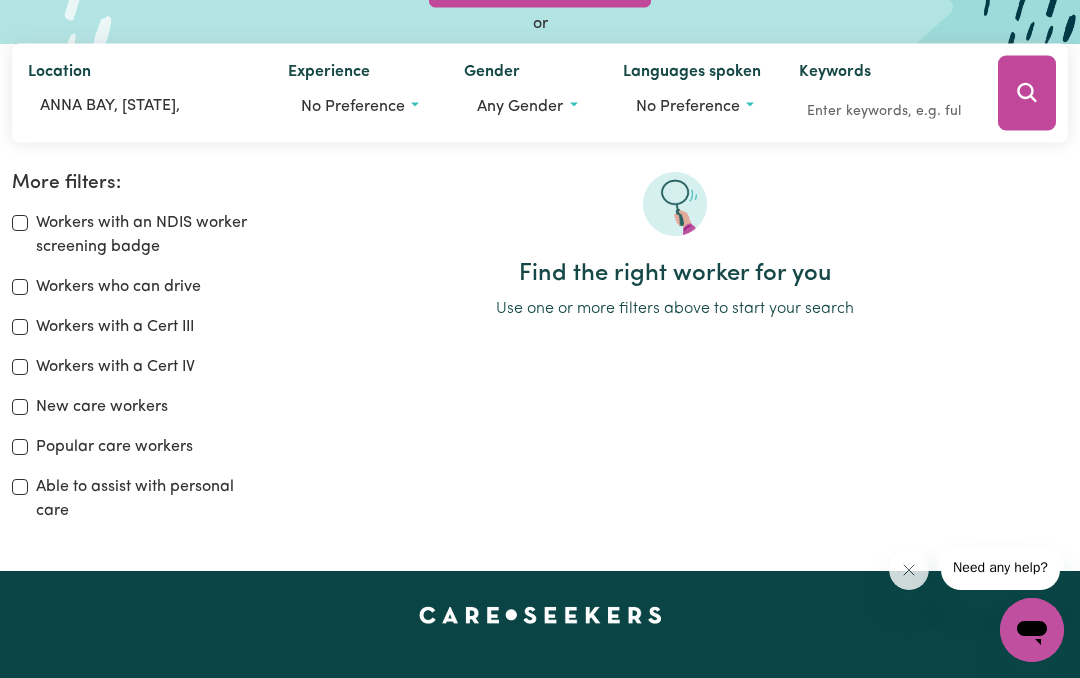 click on "No preference" at bounding box center (353, 106) 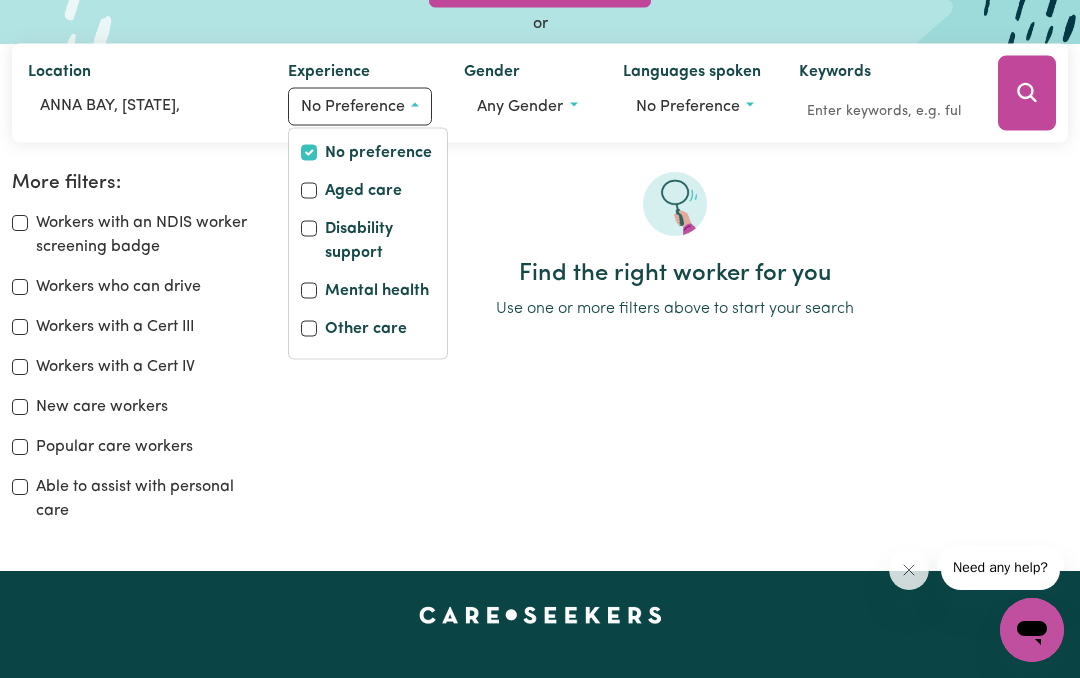 click on "Disability support" at bounding box center [309, 228] 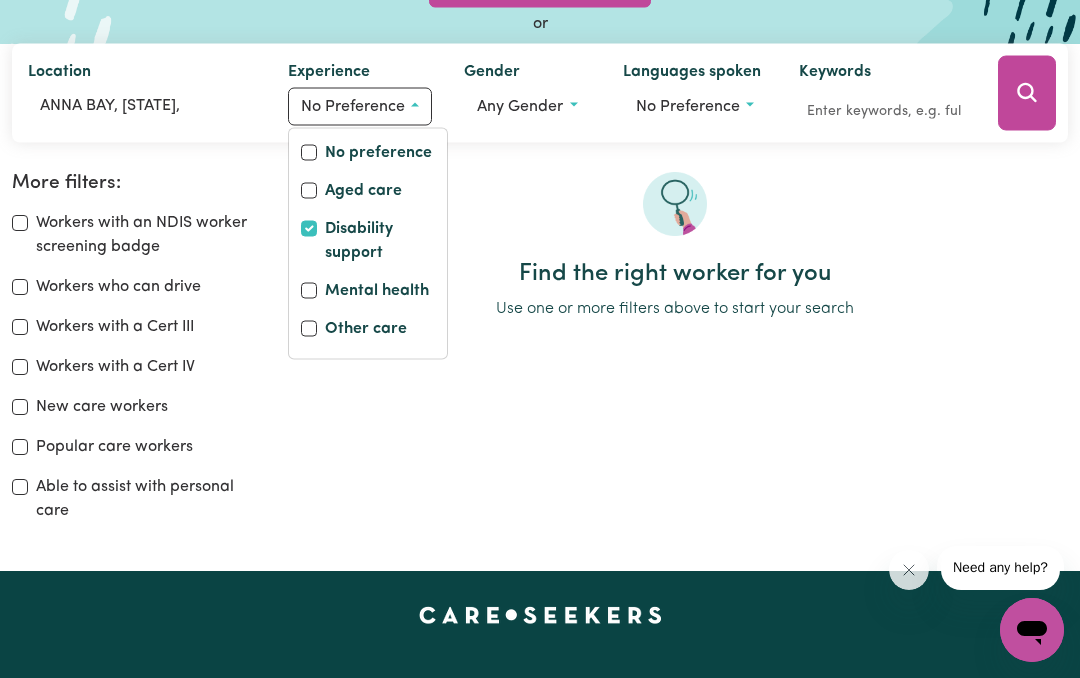 checkbox on "true" 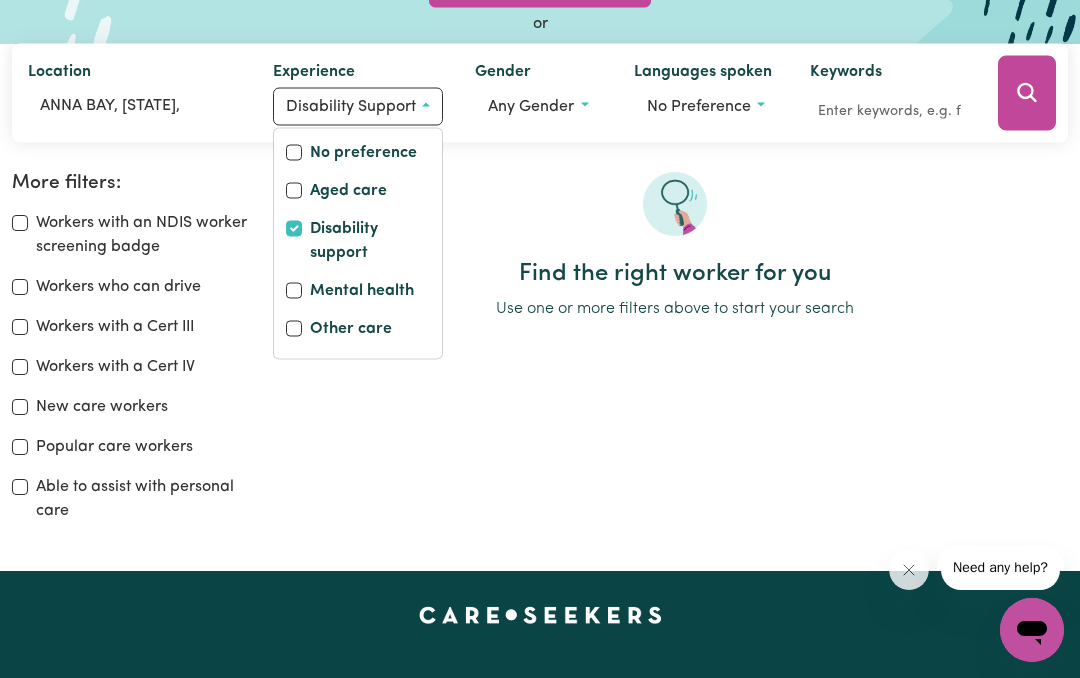 checkbox on "false" 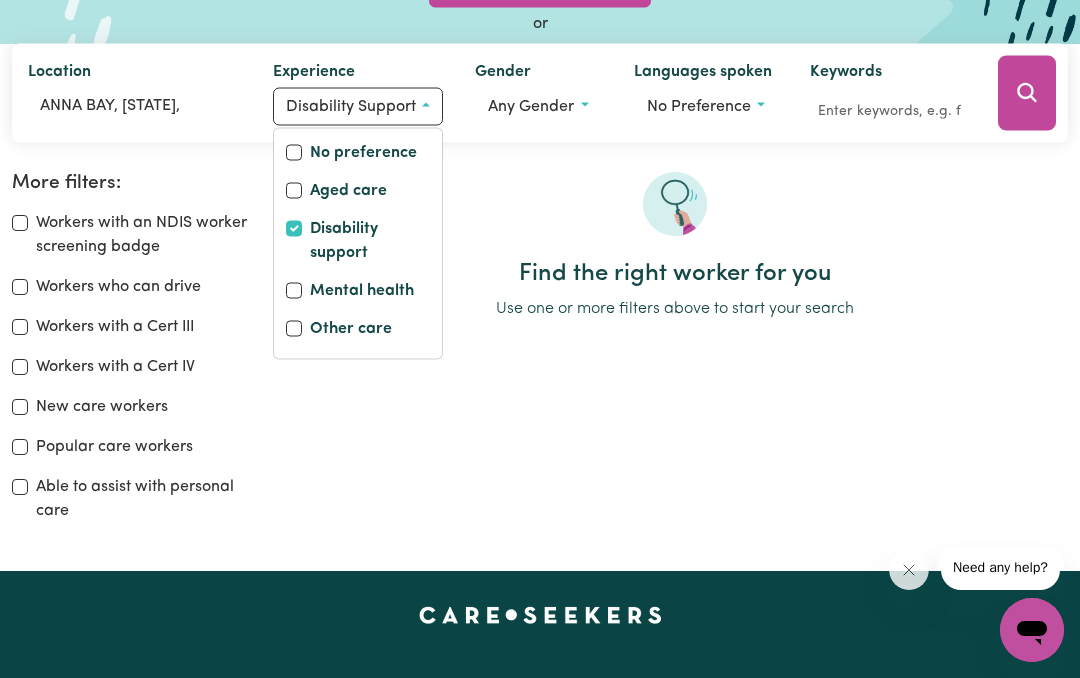 click on "Any gender" at bounding box center [538, 106] 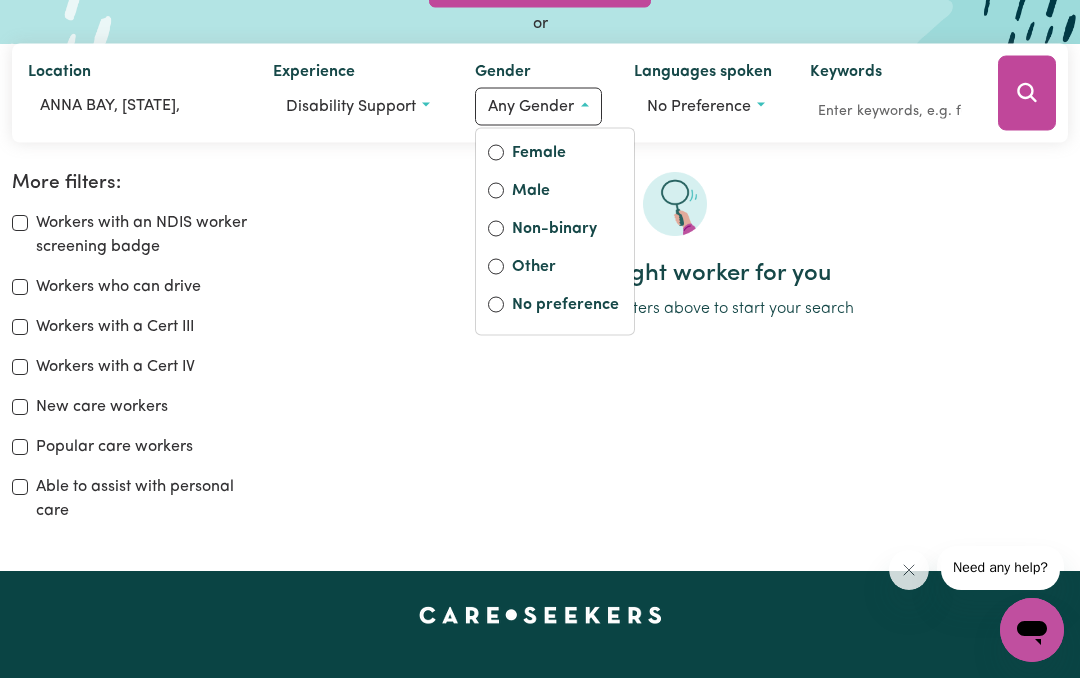 click on "No preference" at bounding box center [496, 304] 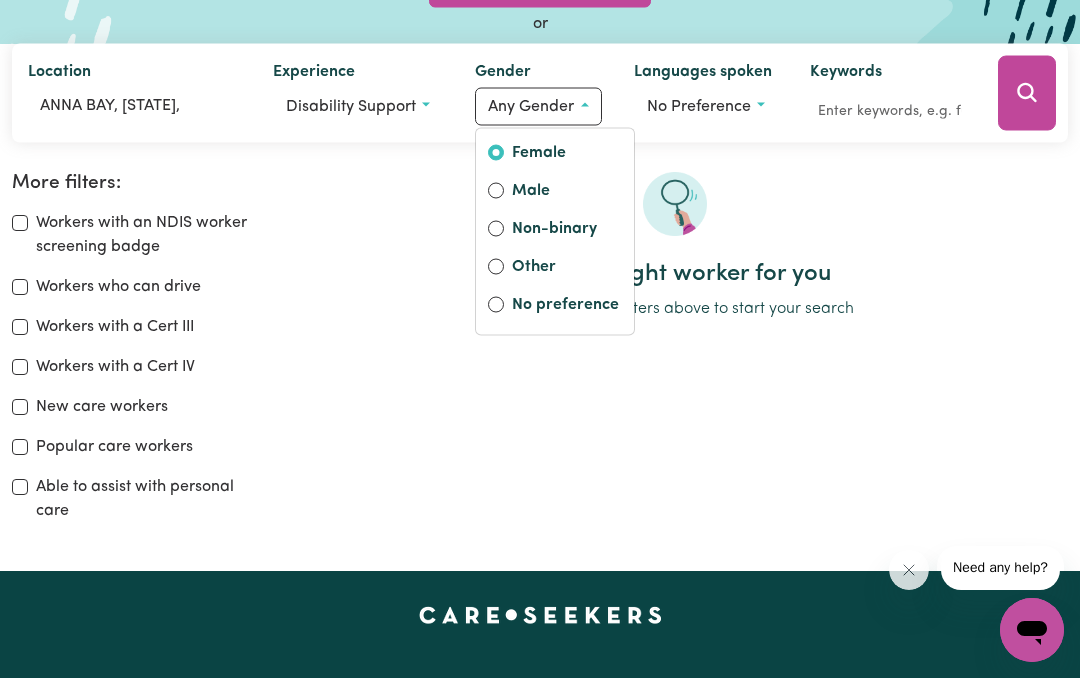 radio on "true" 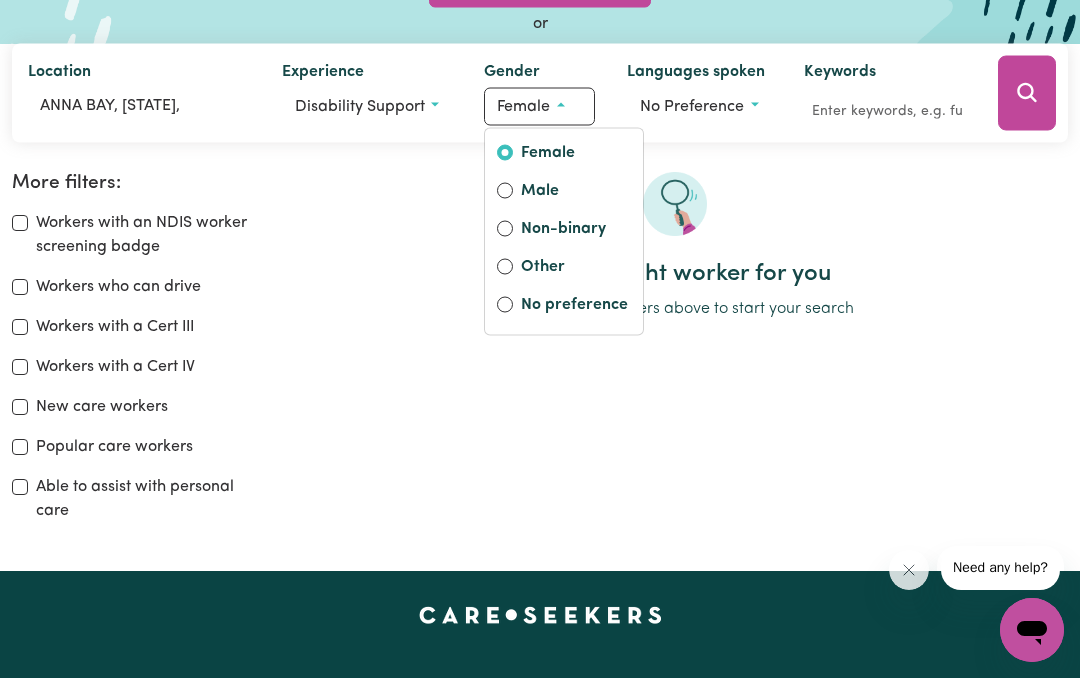click on "No preference" at bounding box center [692, 106] 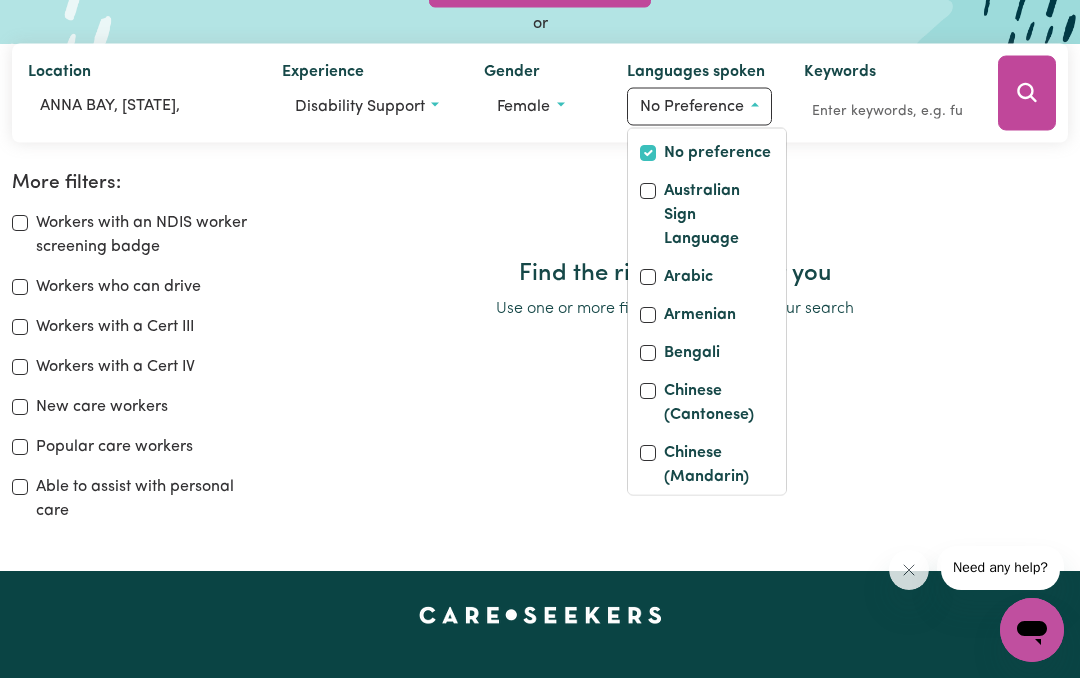 click at bounding box center (675, 216) 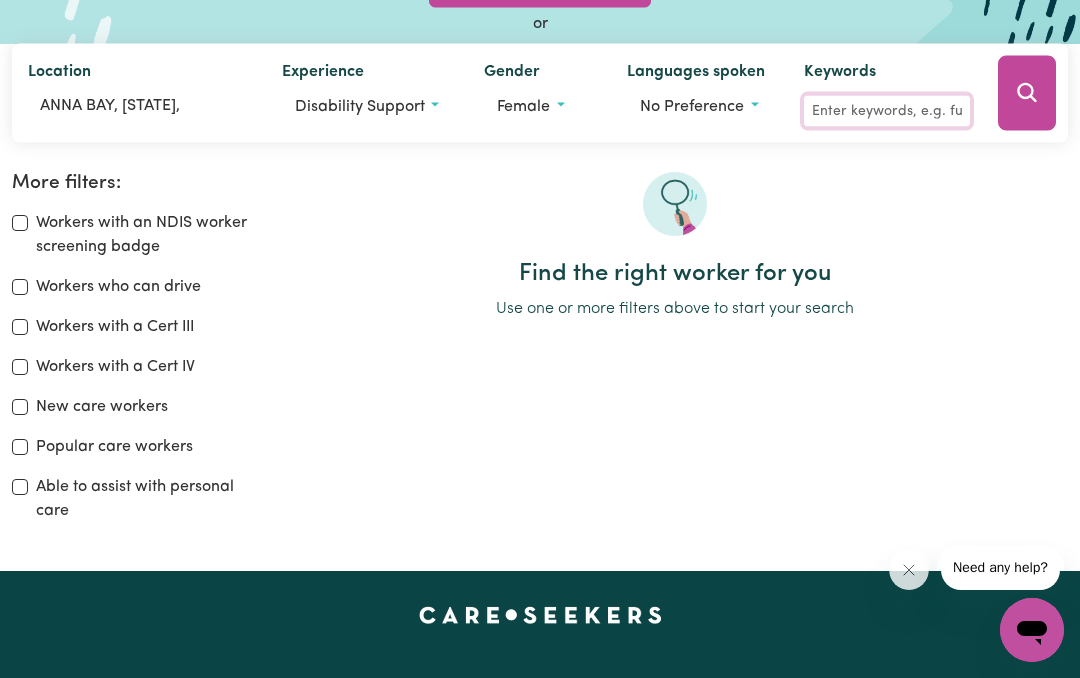 click on "Keywords" at bounding box center (887, 110) 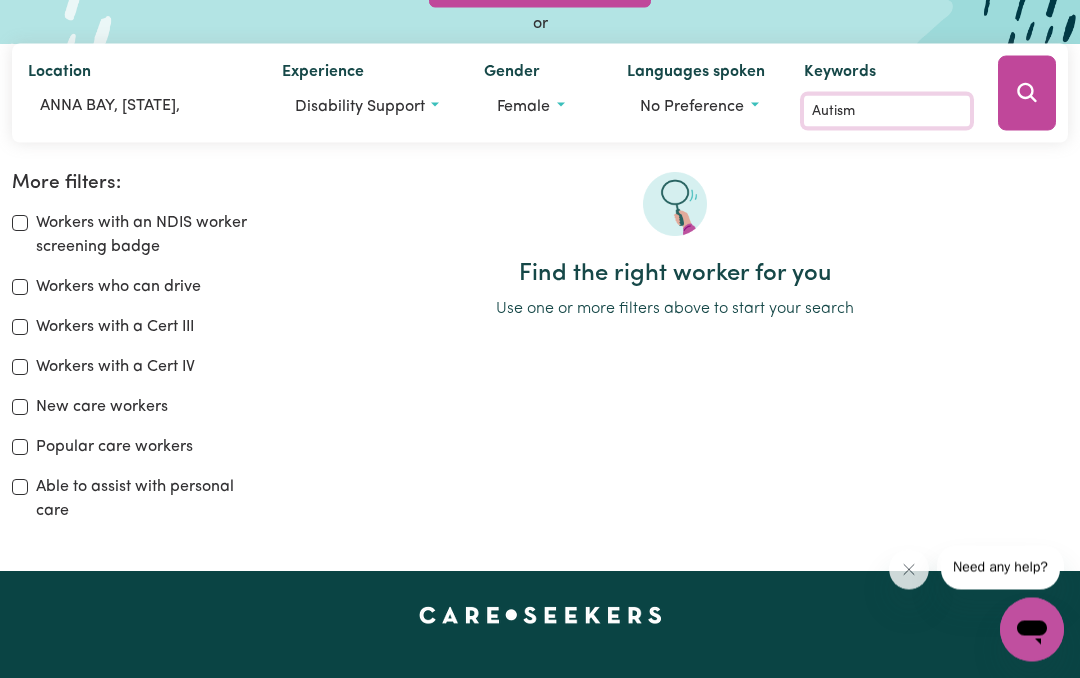 type on "Autism" 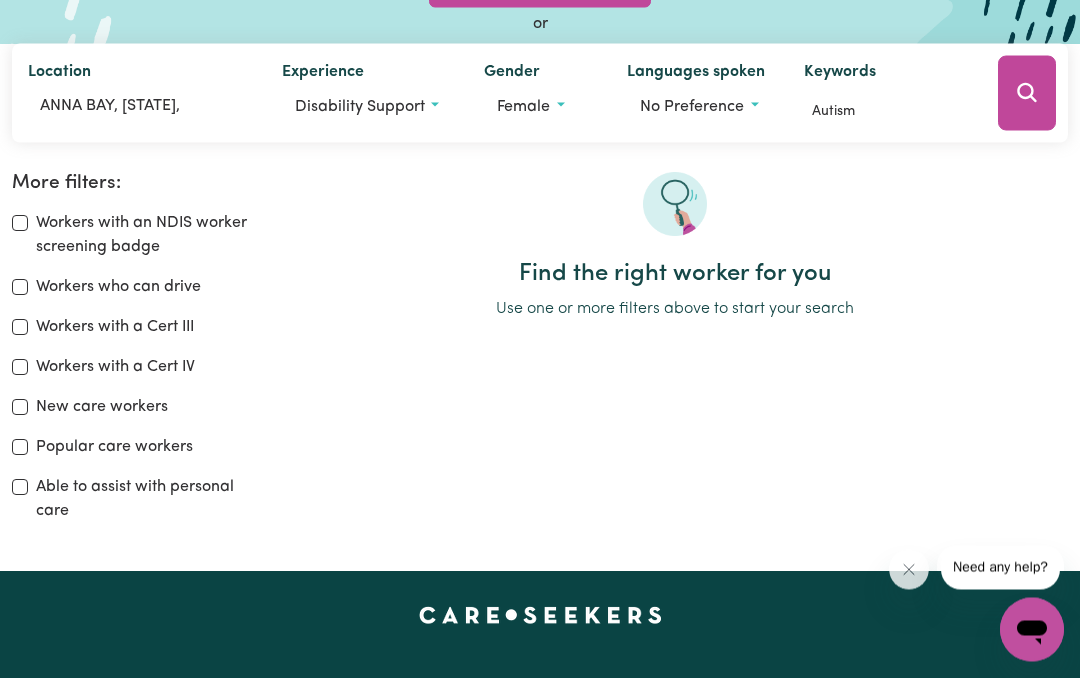click 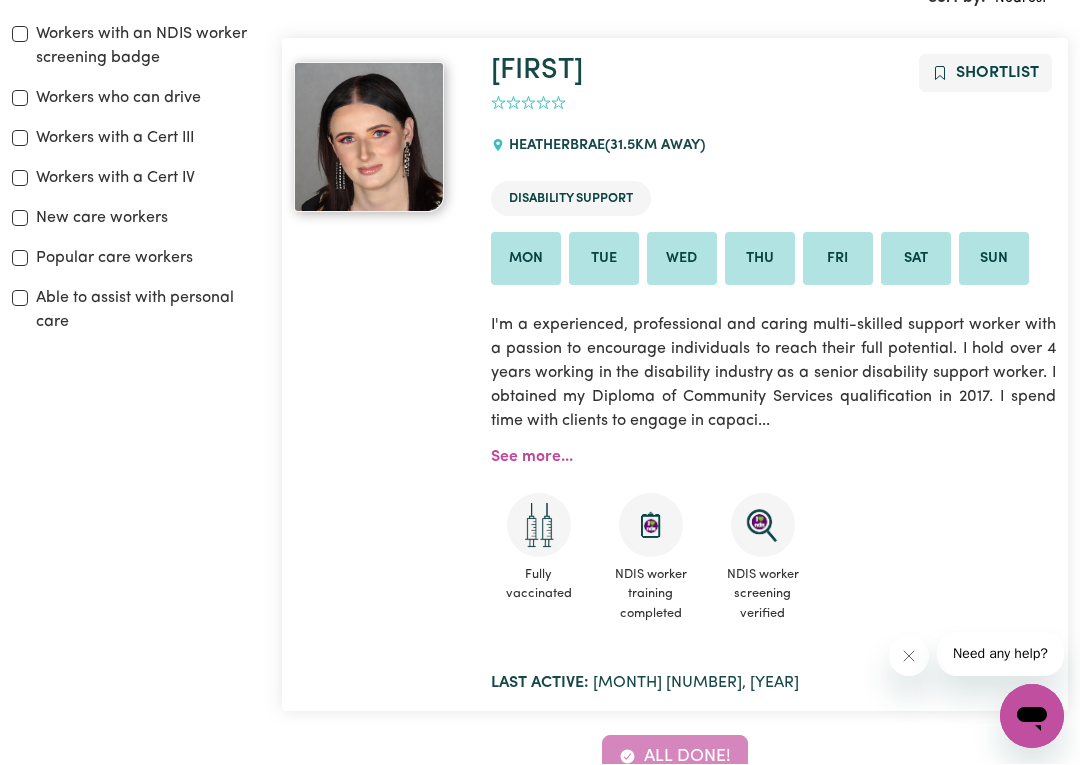 scroll, scrollTop: 413, scrollLeft: 0, axis: vertical 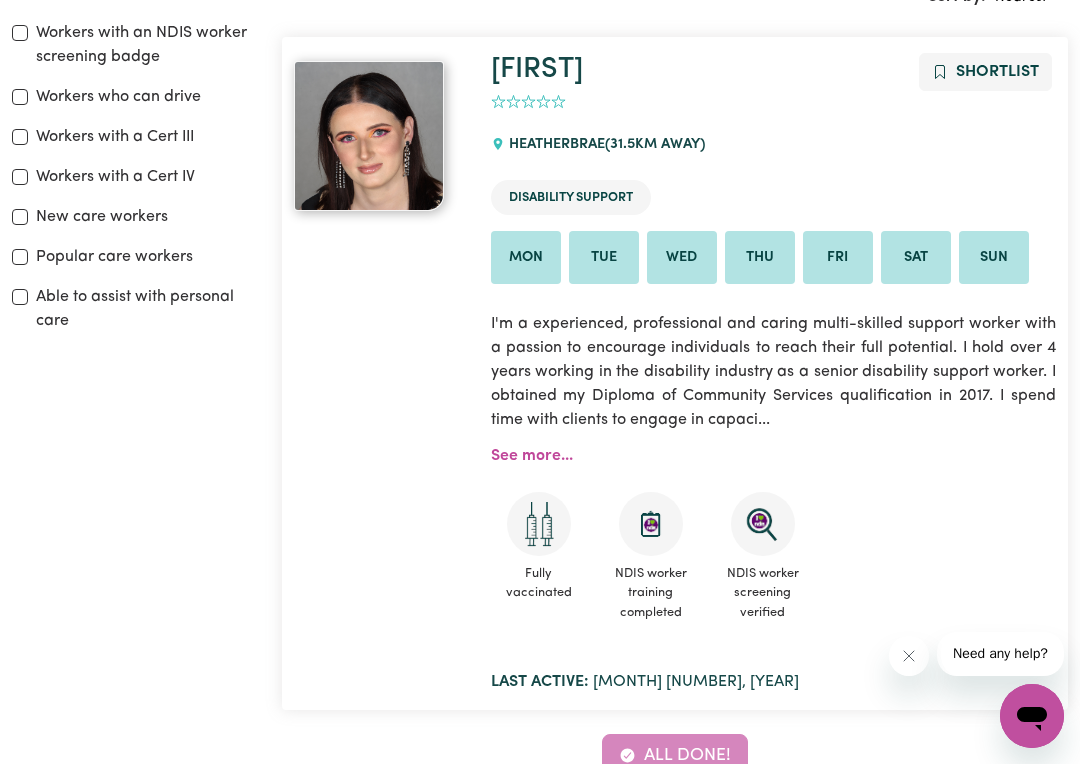 click on "See more..." at bounding box center (532, 457) 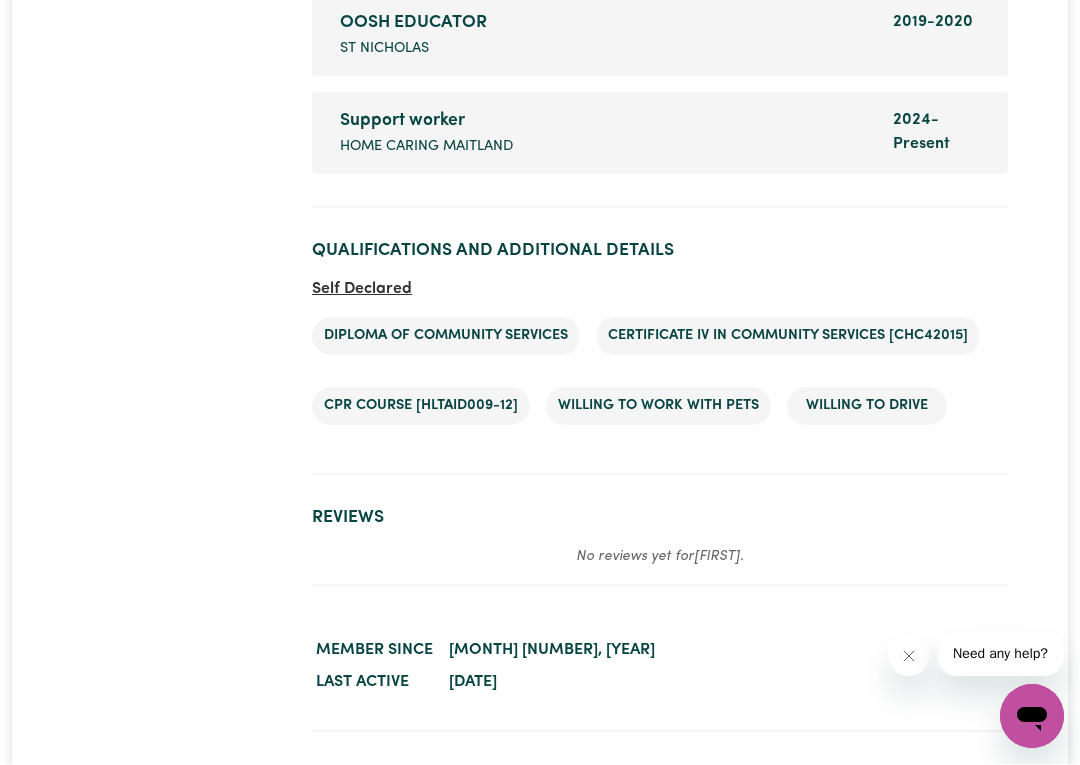scroll, scrollTop: 4726, scrollLeft: 0, axis: vertical 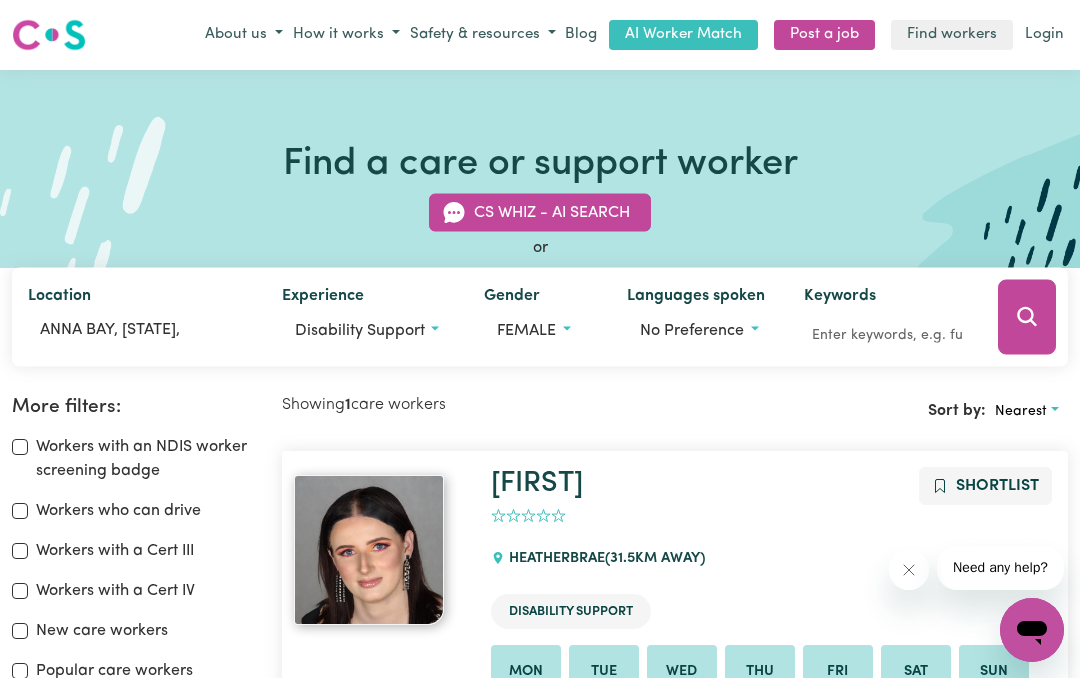 click on "Find workers" at bounding box center (952, 35) 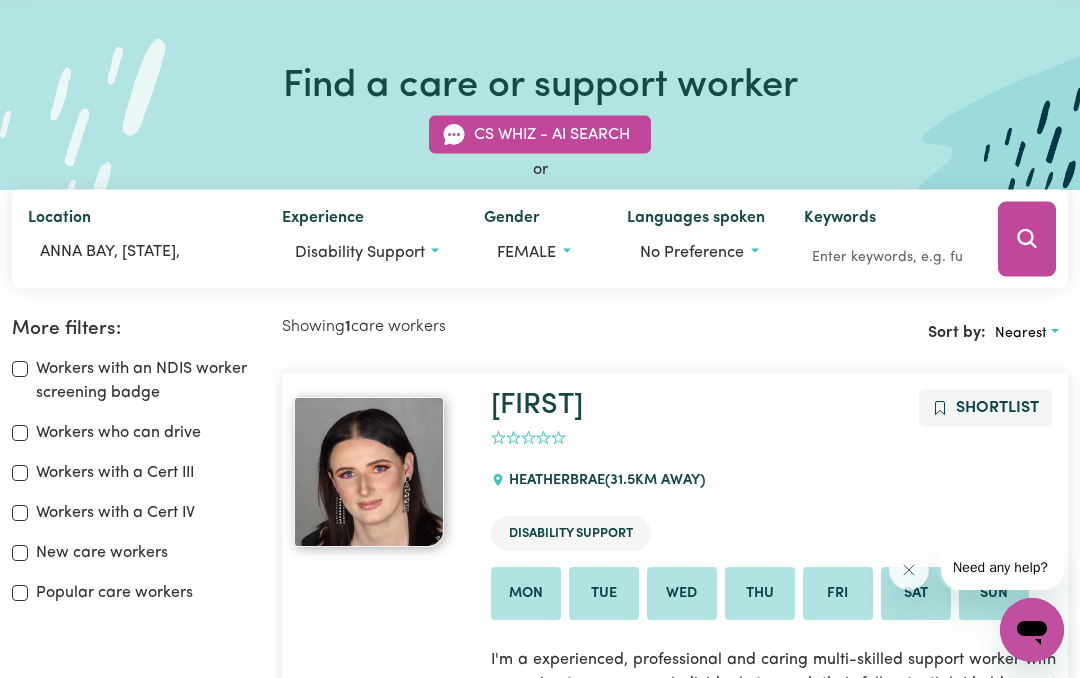 scroll, scrollTop: 0, scrollLeft: 0, axis: both 